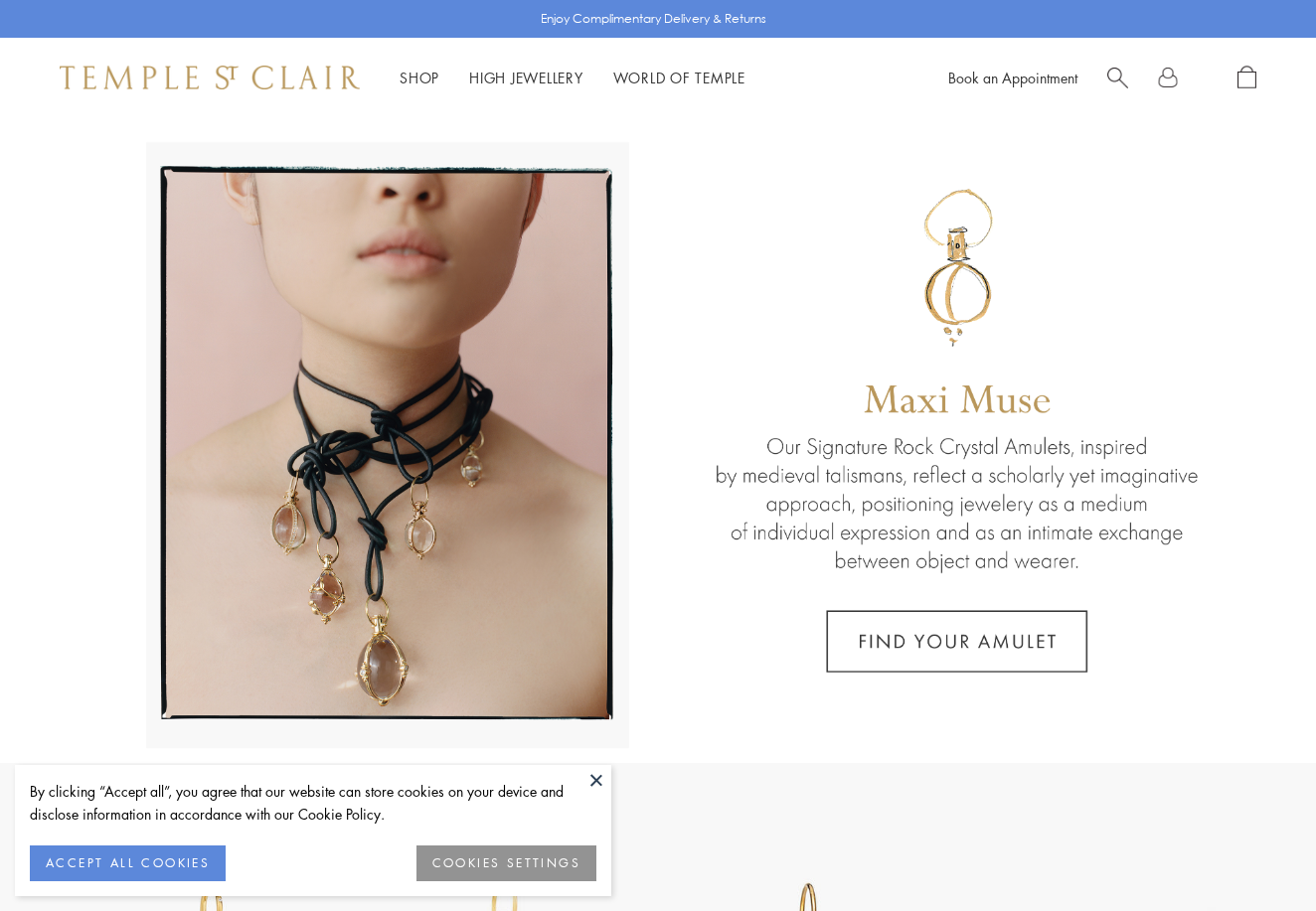 scroll, scrollTop: 0, scrollLeft: 0, axis: both 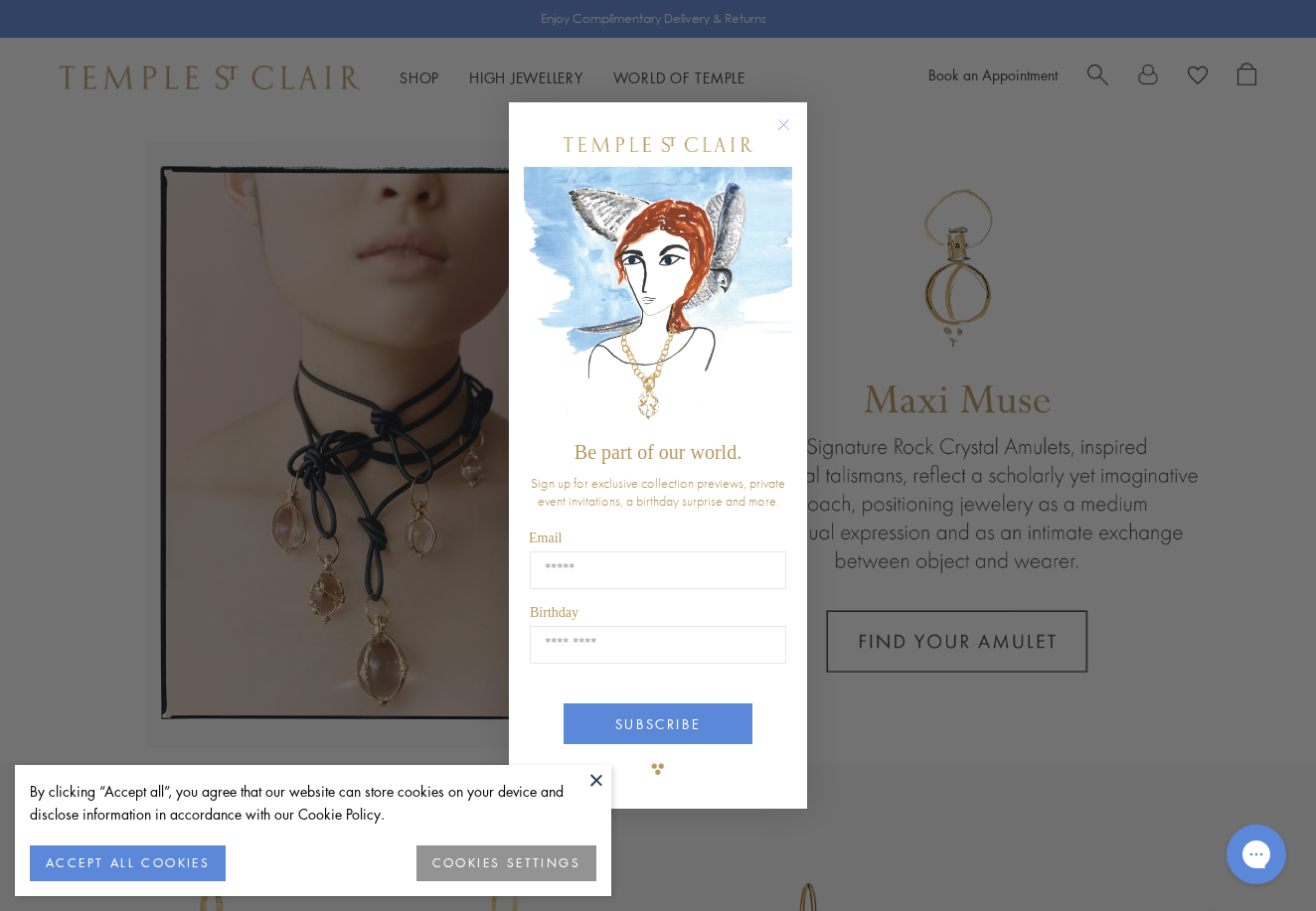 click 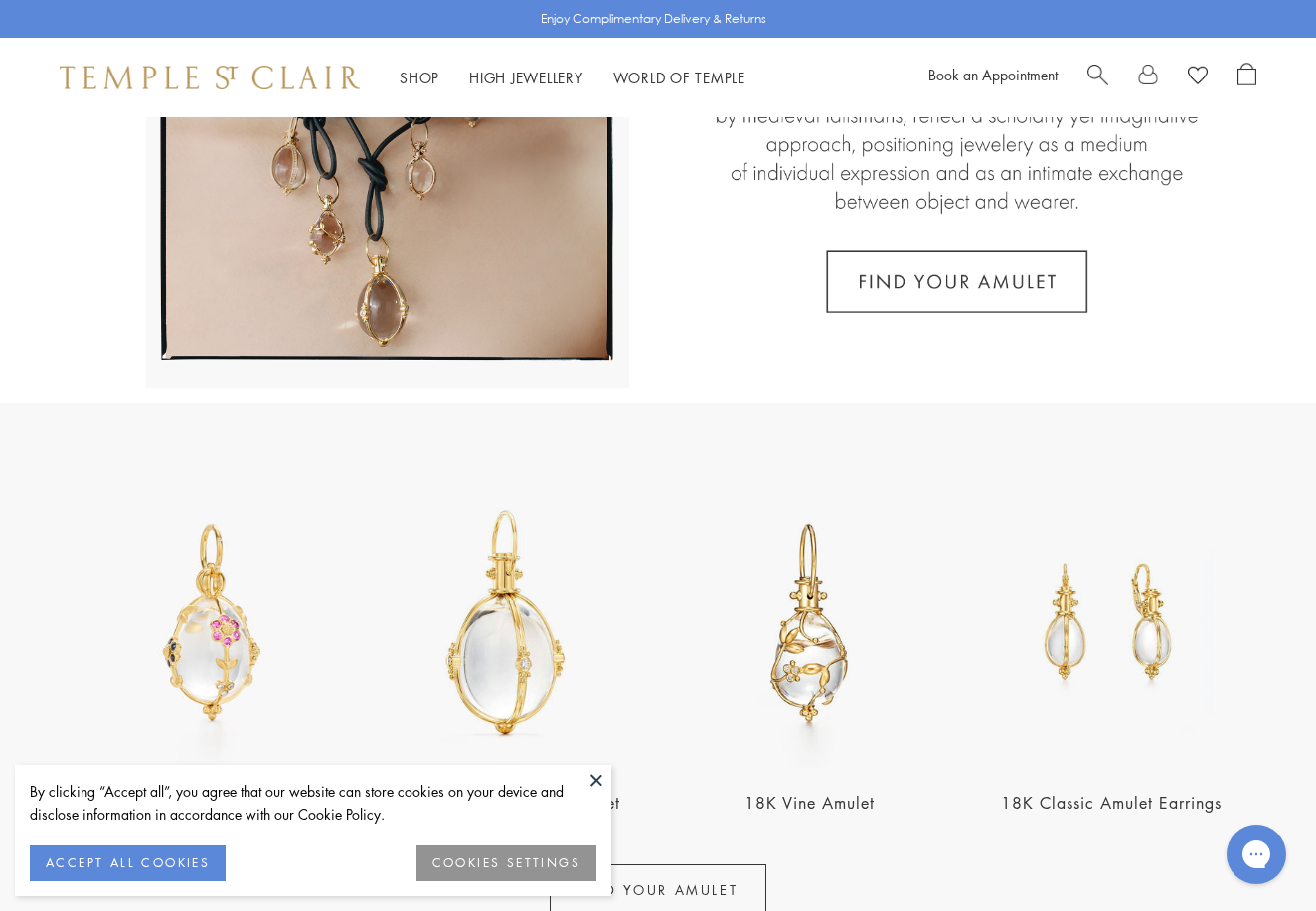 scroll, scrollTop: 397, scrollLeft: 0, axis: vertical 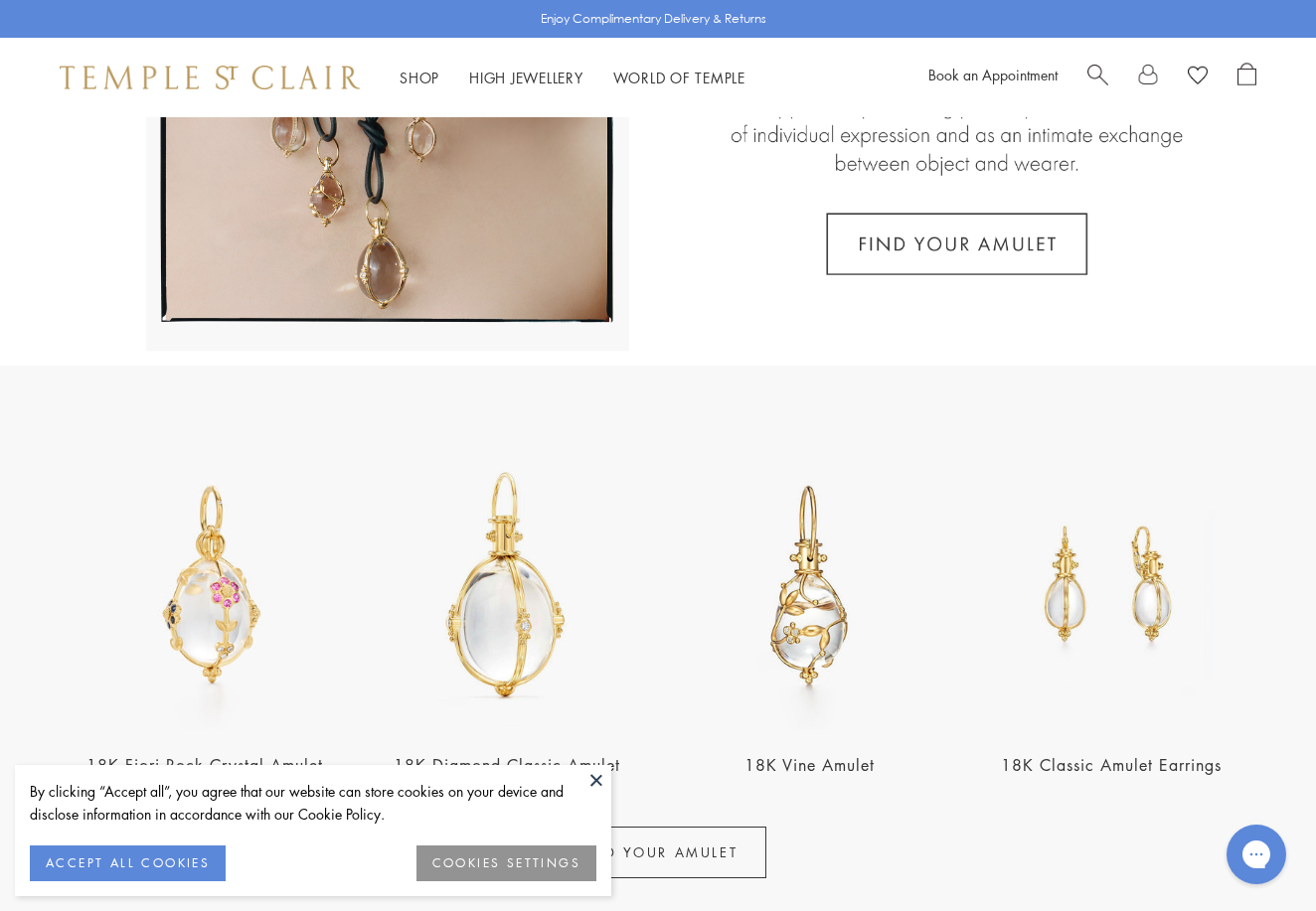 click at bounding box center (596, 780) 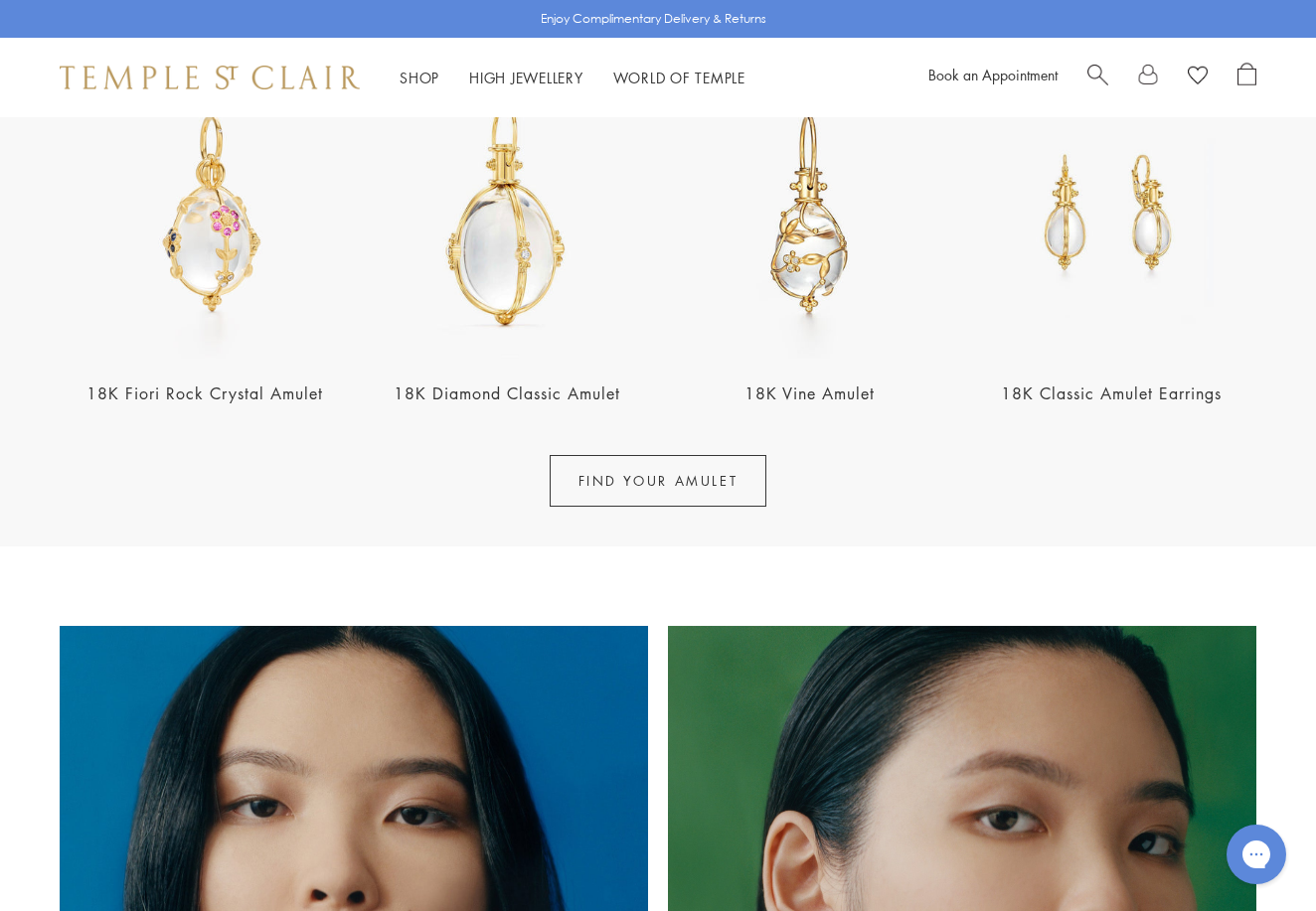 scroll, scrollTop: 710, scrollLeft: 0, axis: vertical 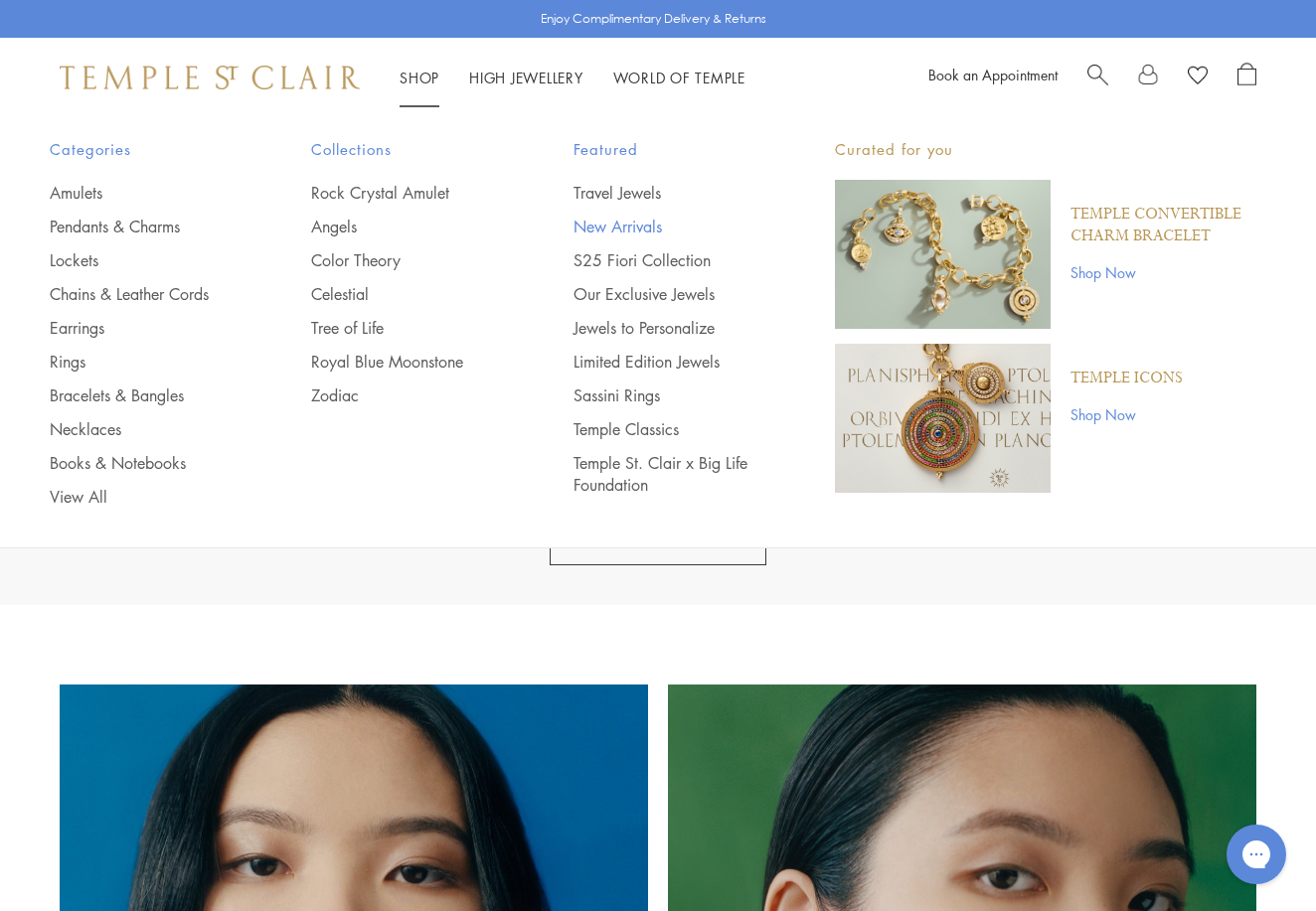 click on "New Arrivals" at bounding box center [664, 227] 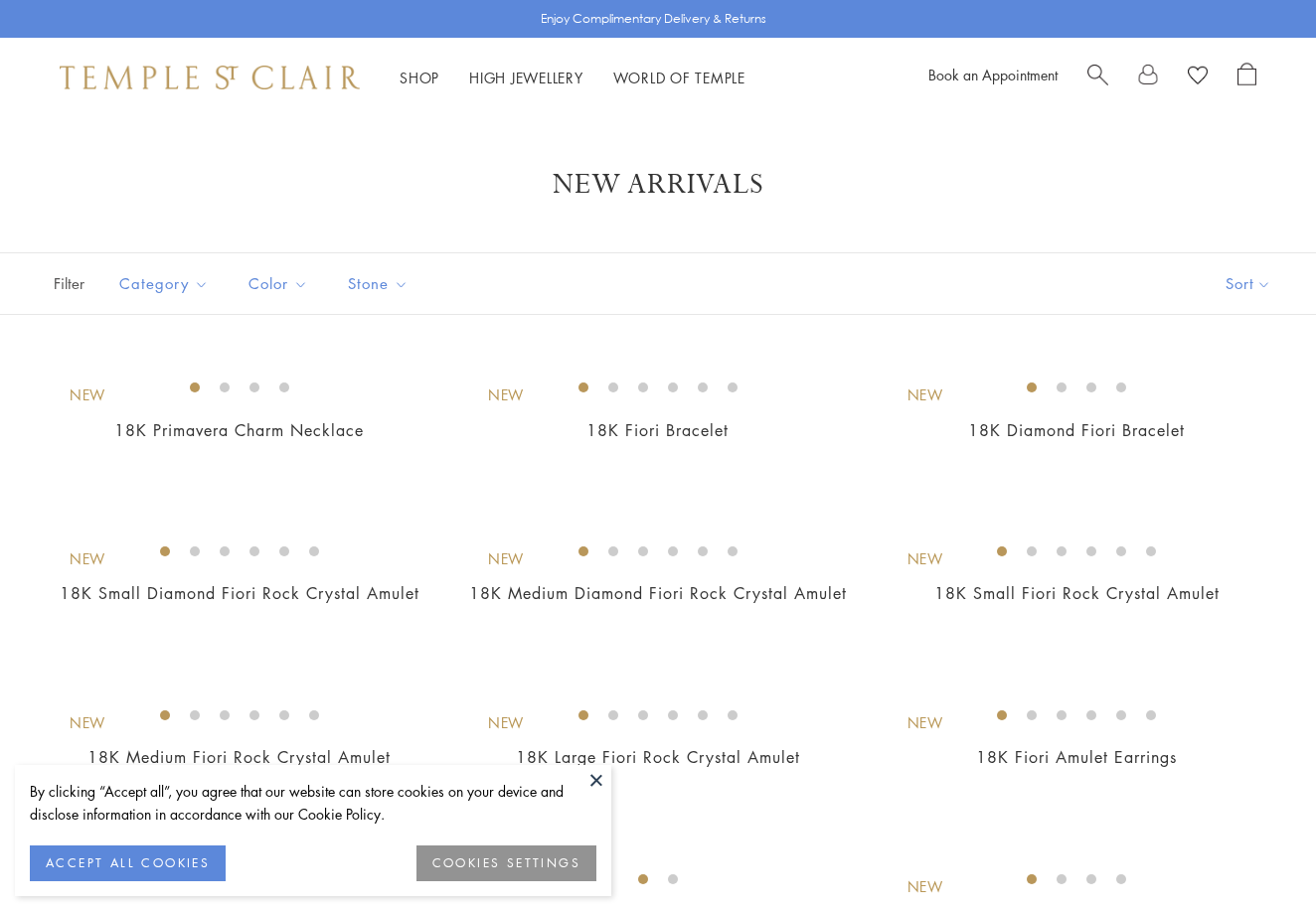 scroll, scrollTop: 0, scrollLeft: 0, axis: both 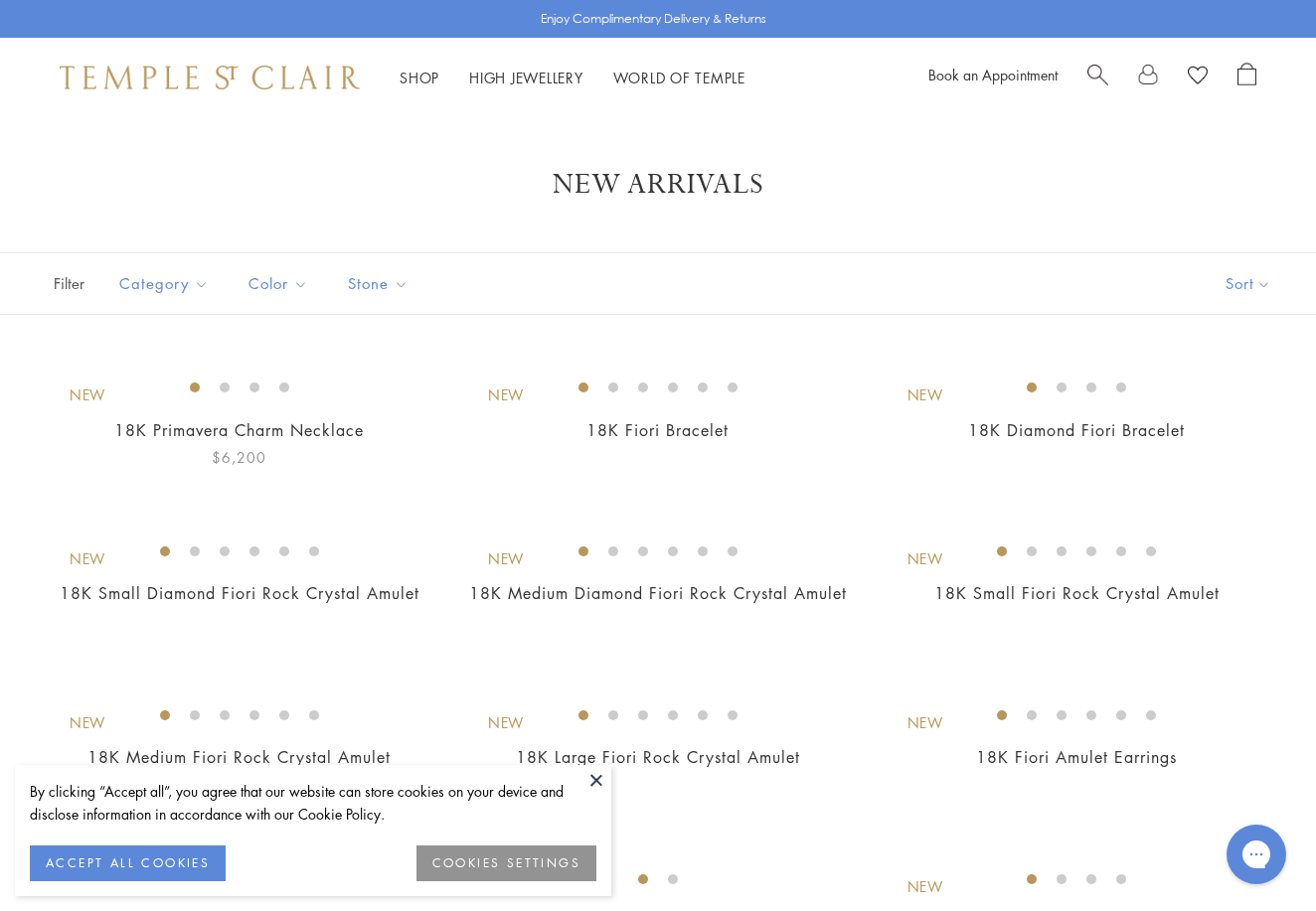 click at bounding box center (0, 0) 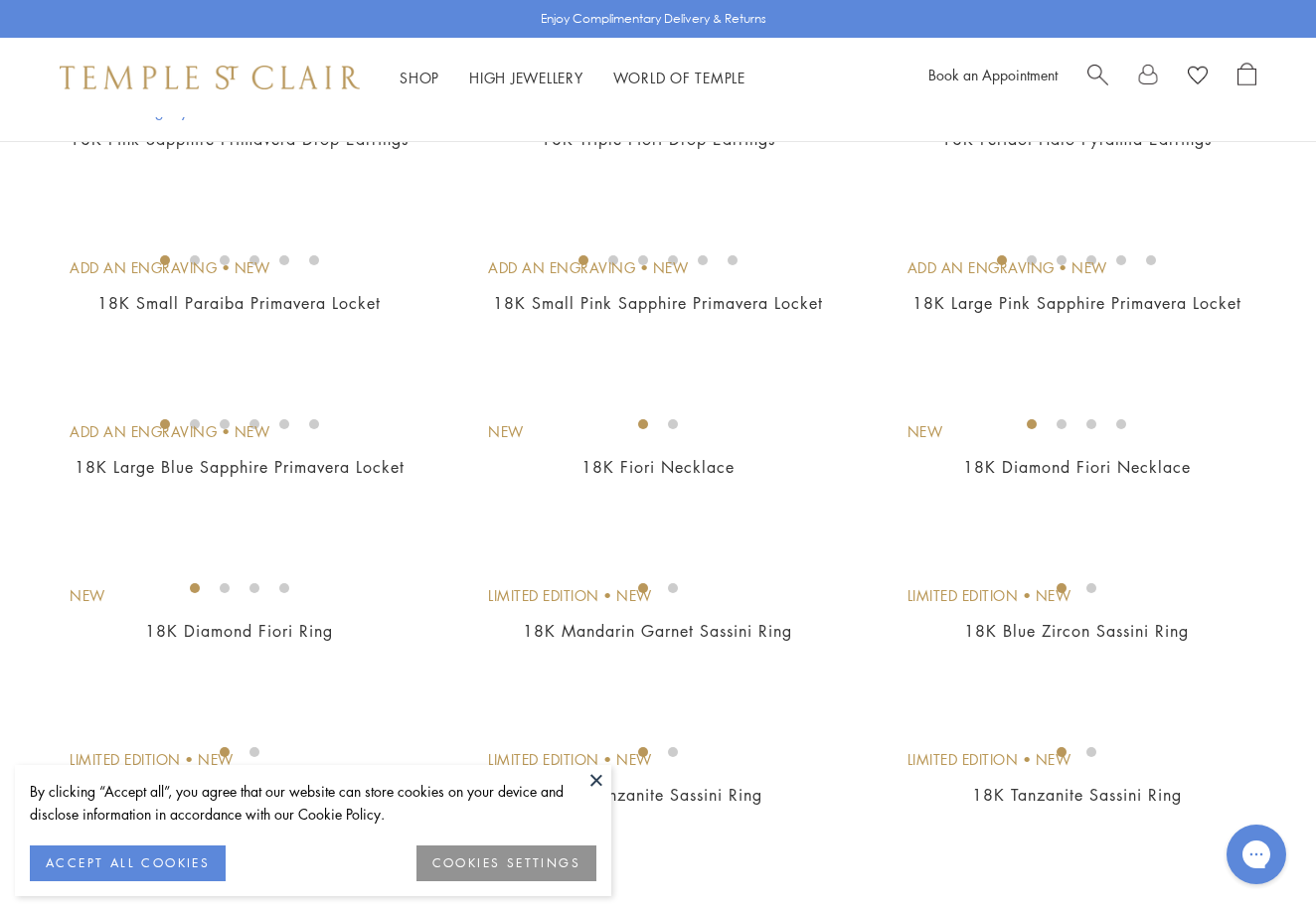 scroll, scrollTop: 1283, scrollLeft: 0, axis: vertical 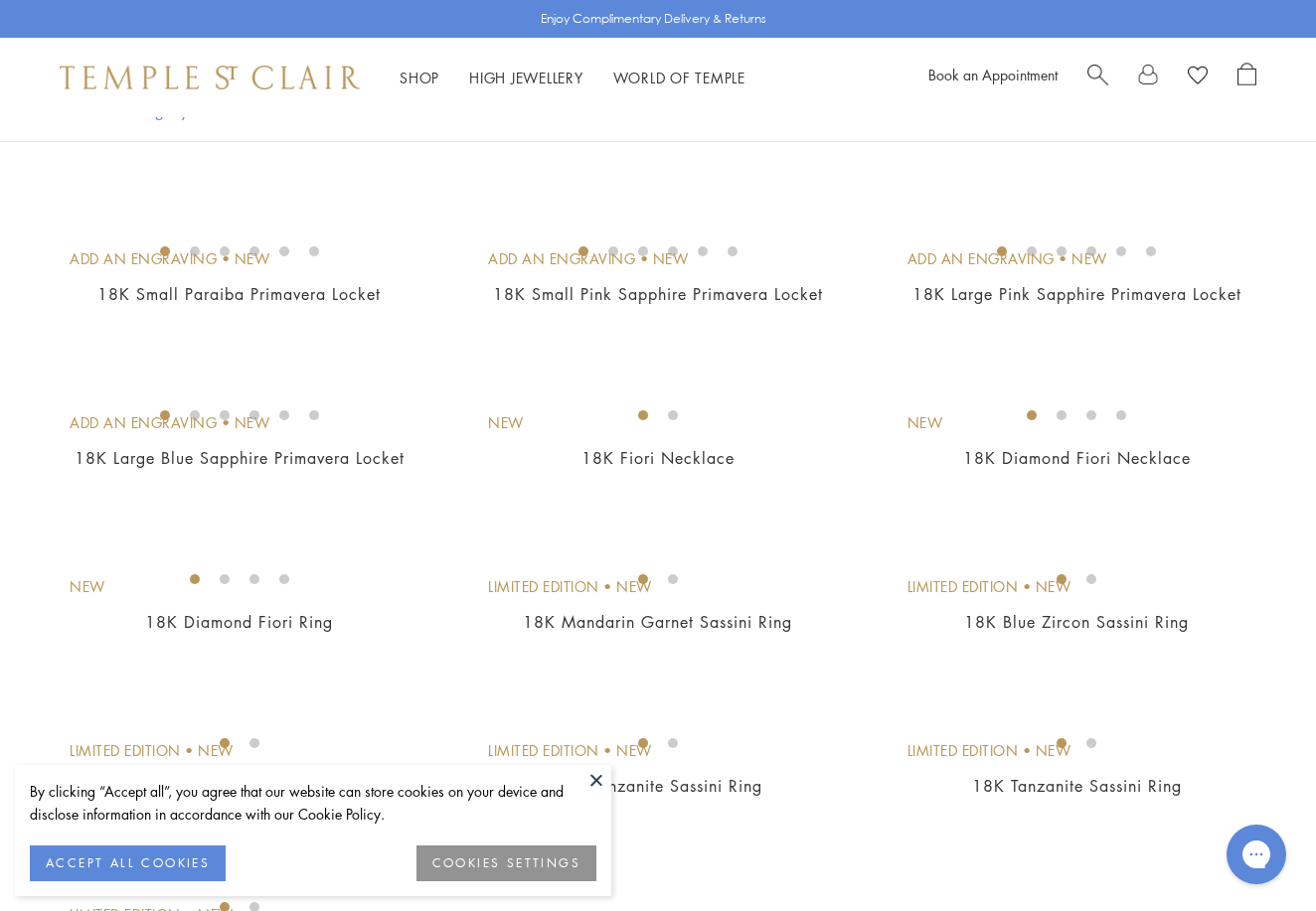 click at bounding box center (0, 0) 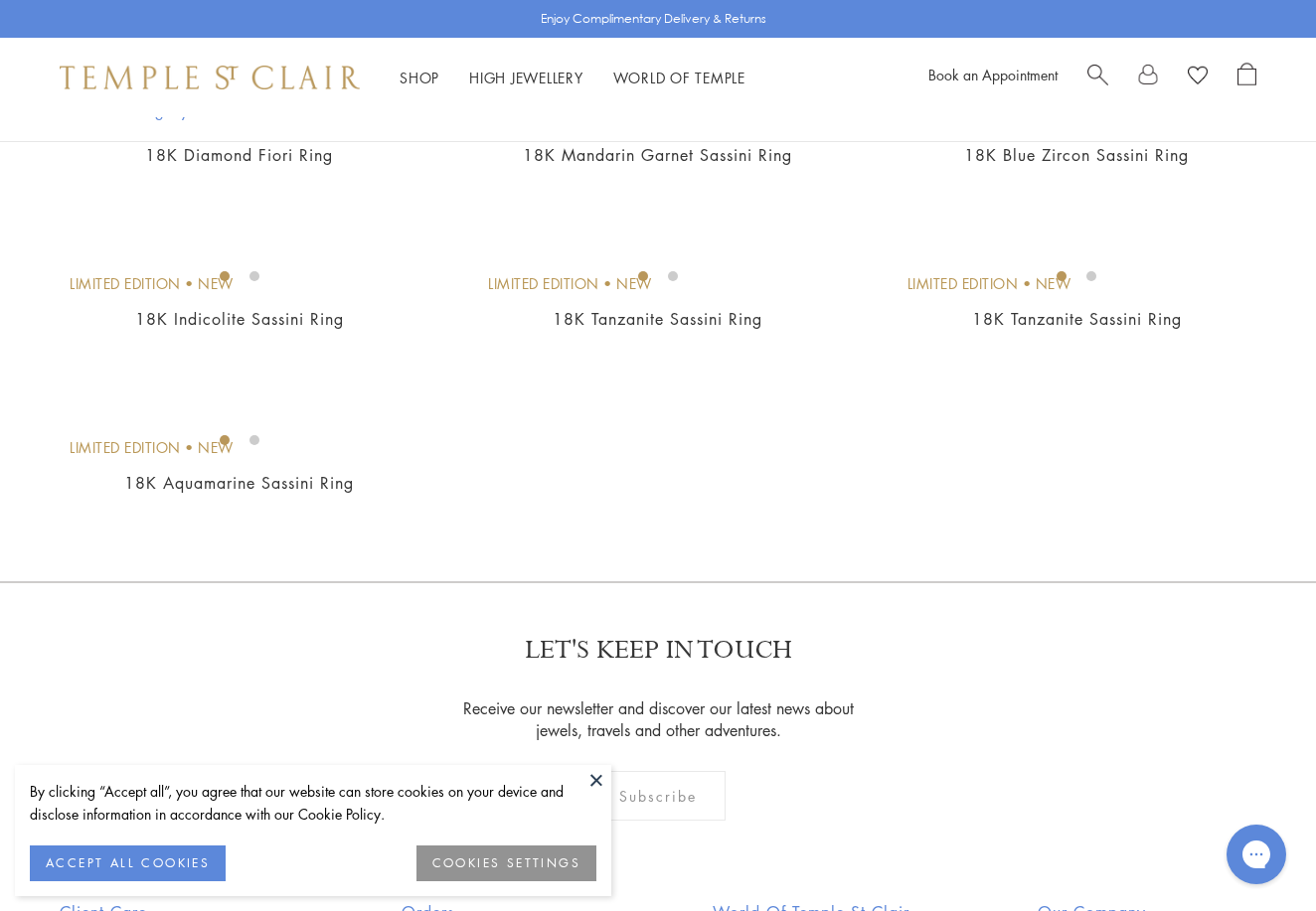 scroll, scrollTop: 1753, scrollLeft: 0, axis: vertical 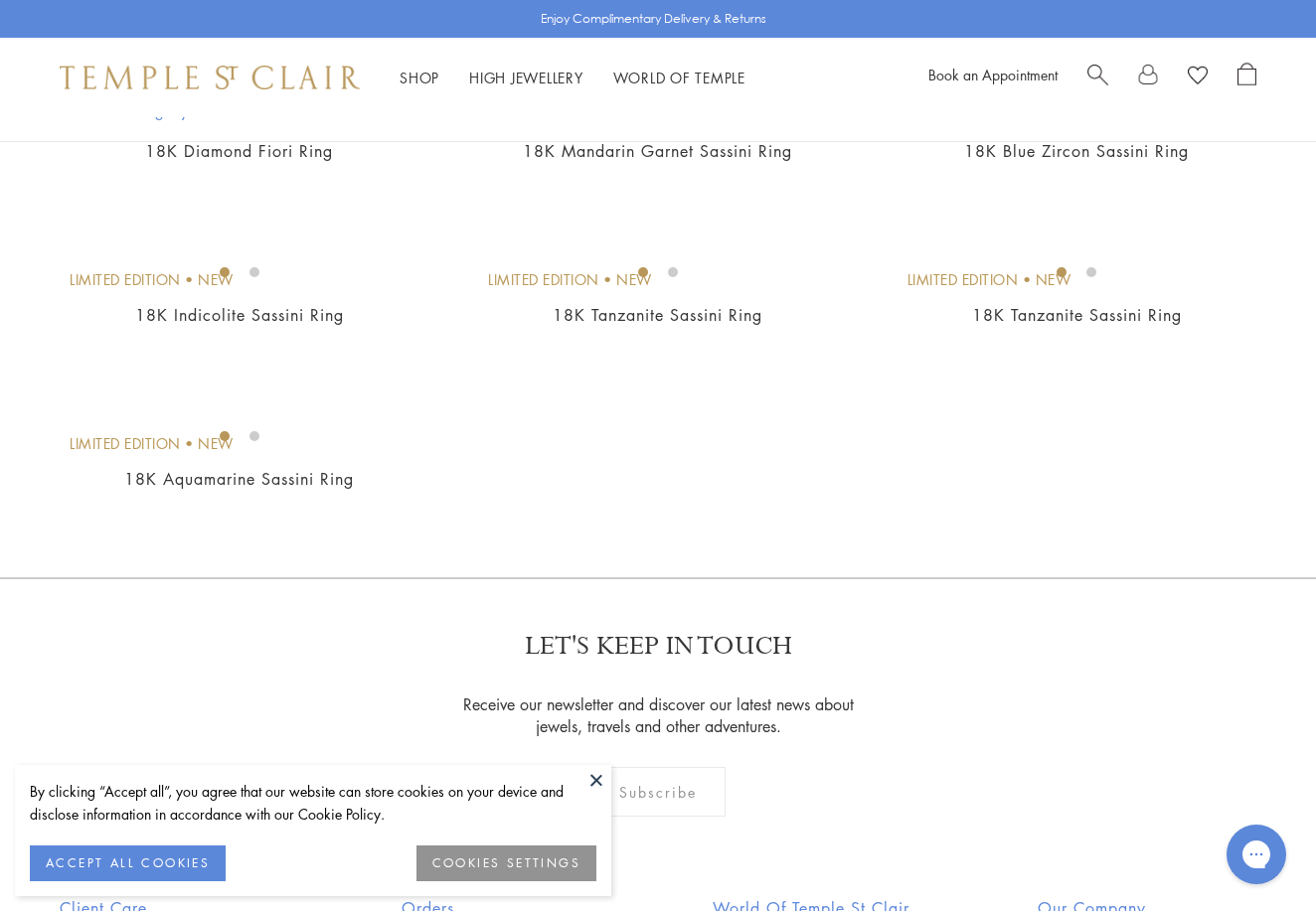 click at bounding box center (0, 0) 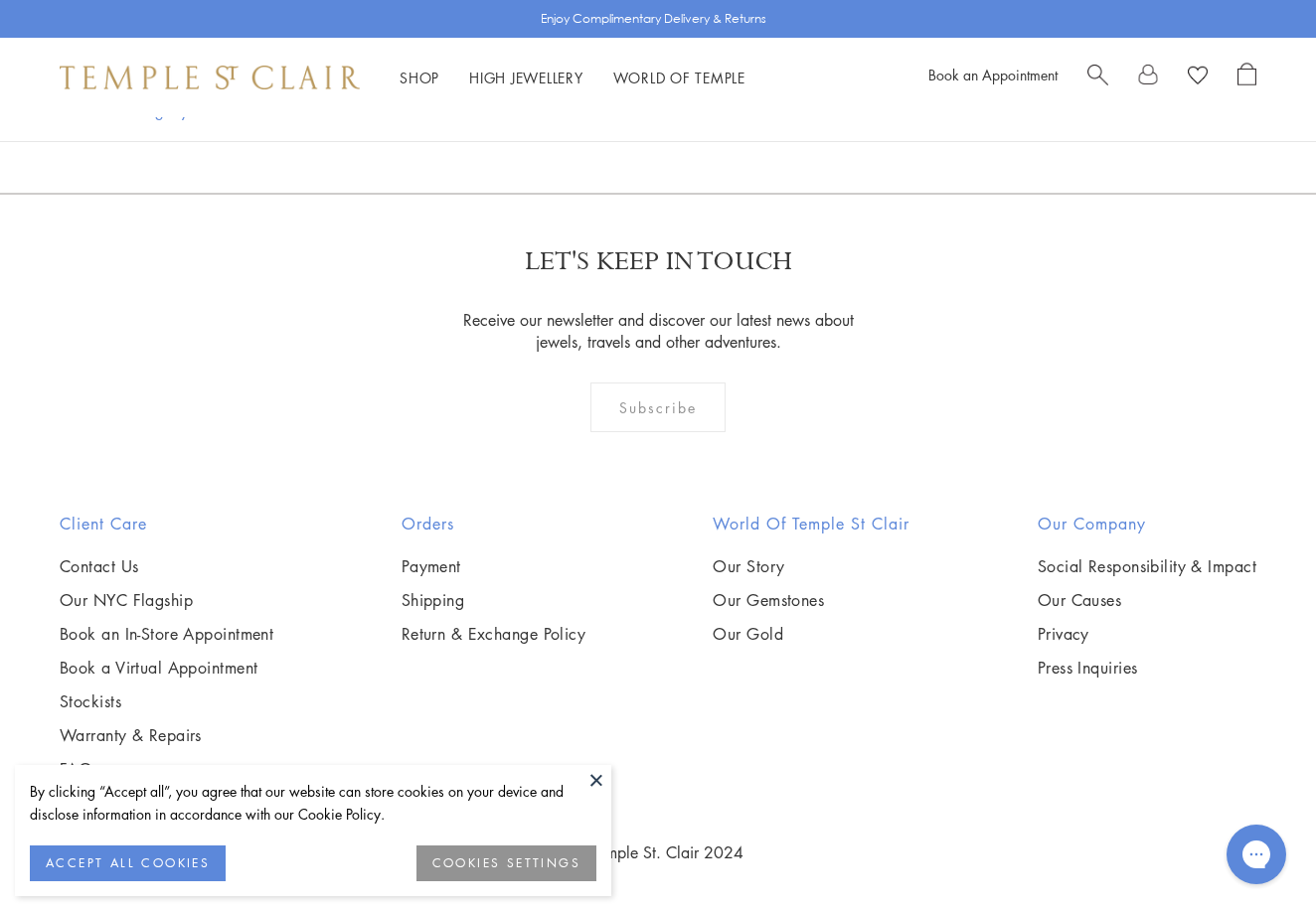 scroll, scrollTop: 4088, scrollLeft: 0, axis: vertical 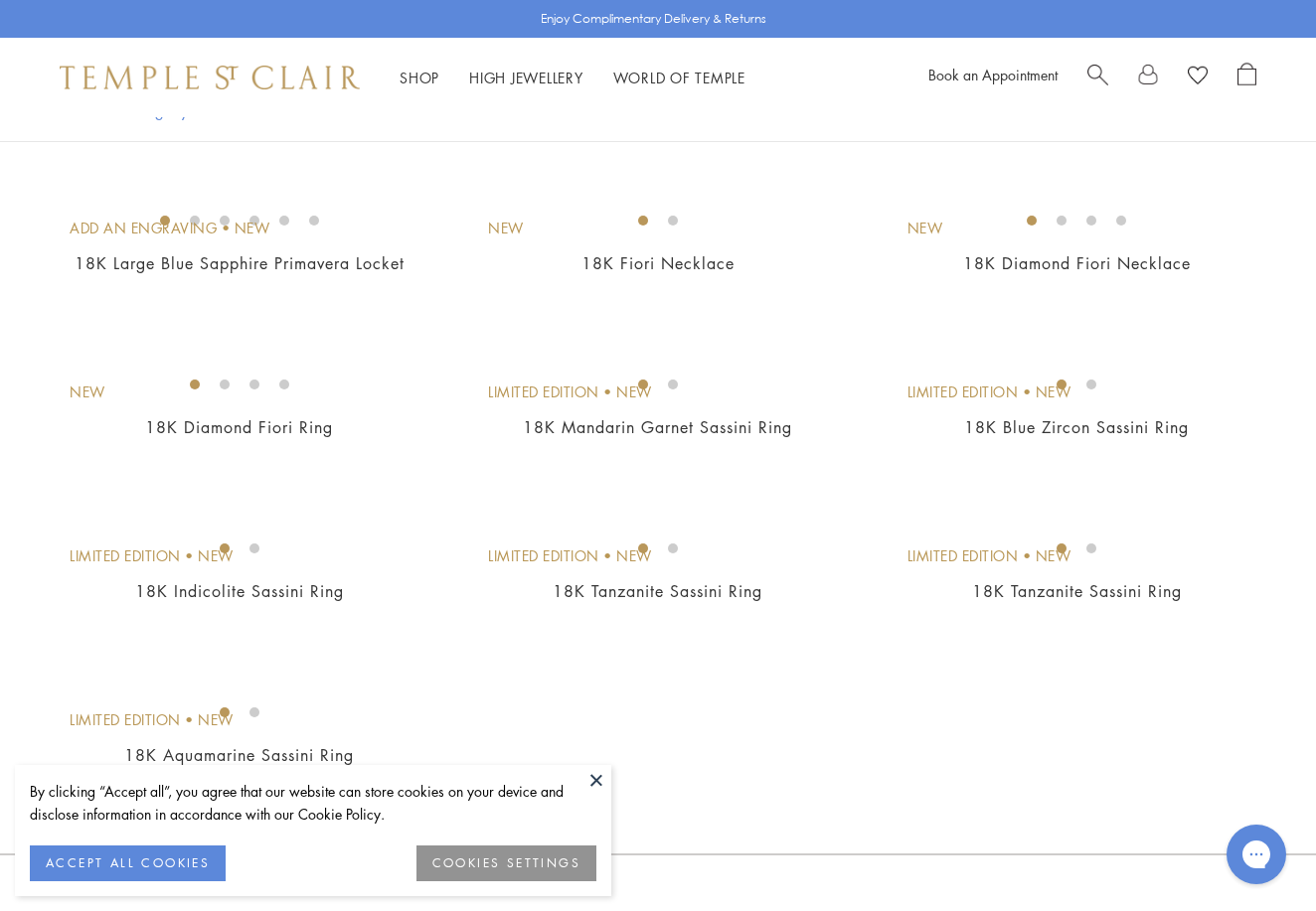 click at bounding box center [0, 0] 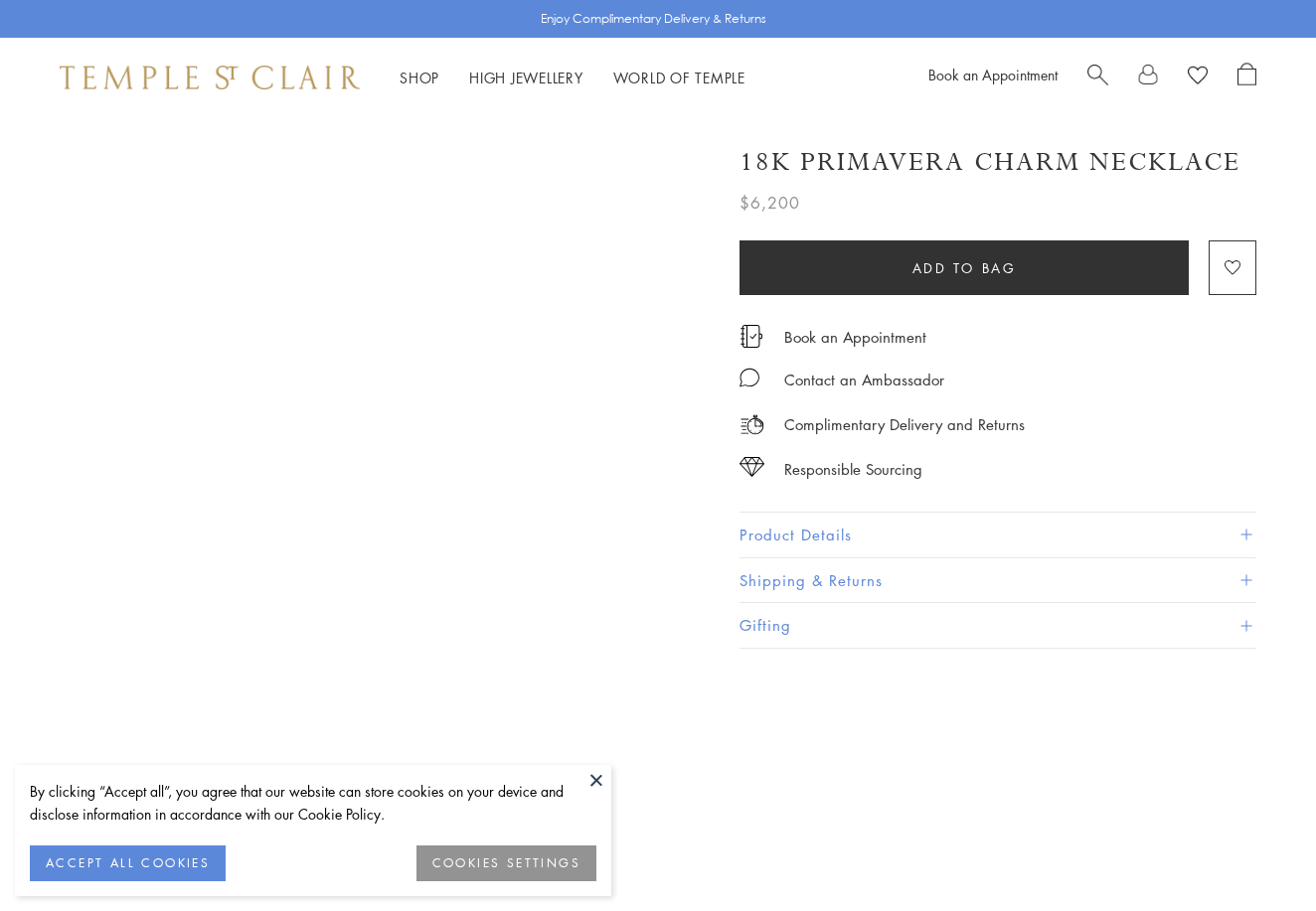 scroll, scrollTop: 0, scrollLeft: 0, axis: both 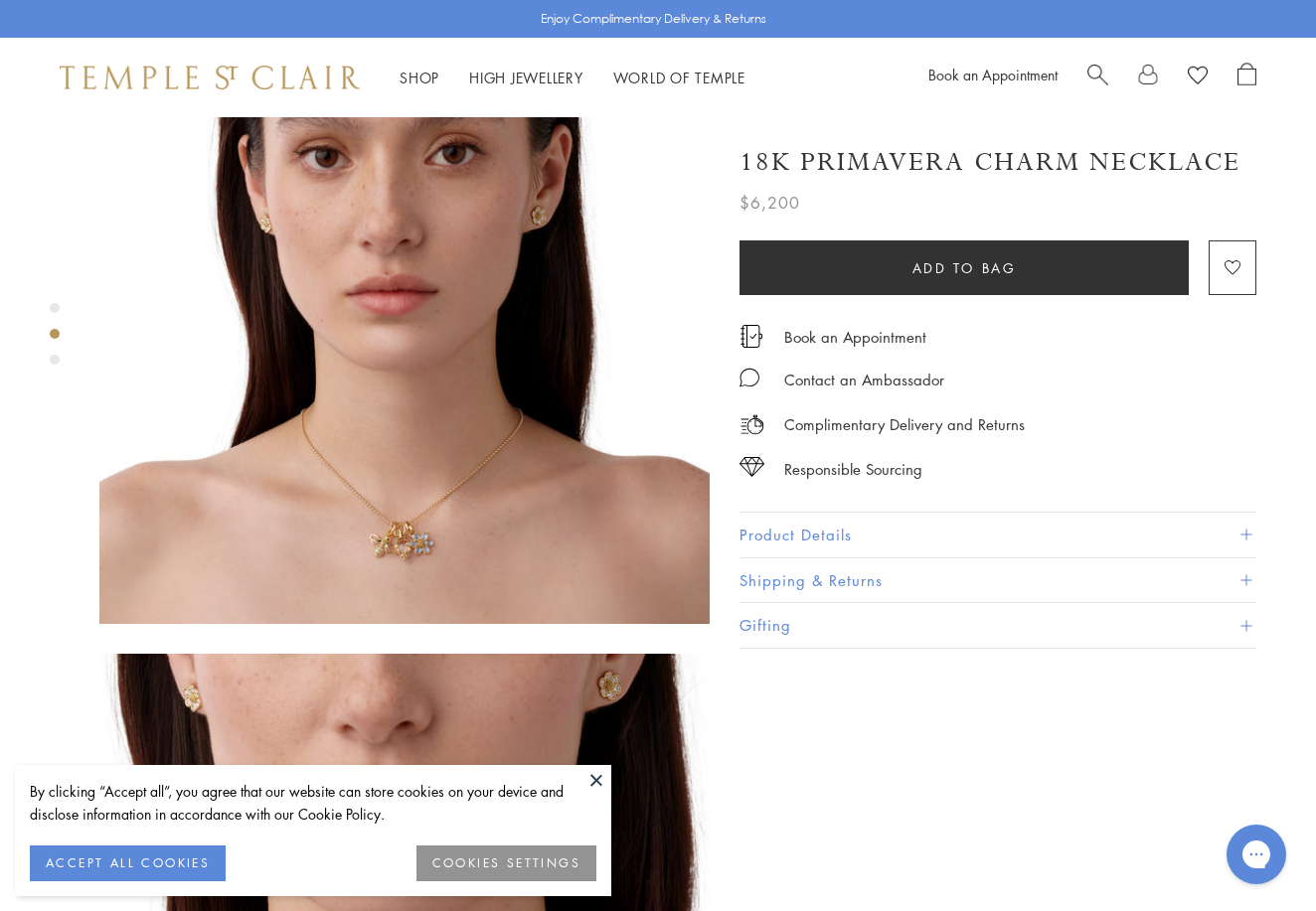 click at bounding box center [405, 319] 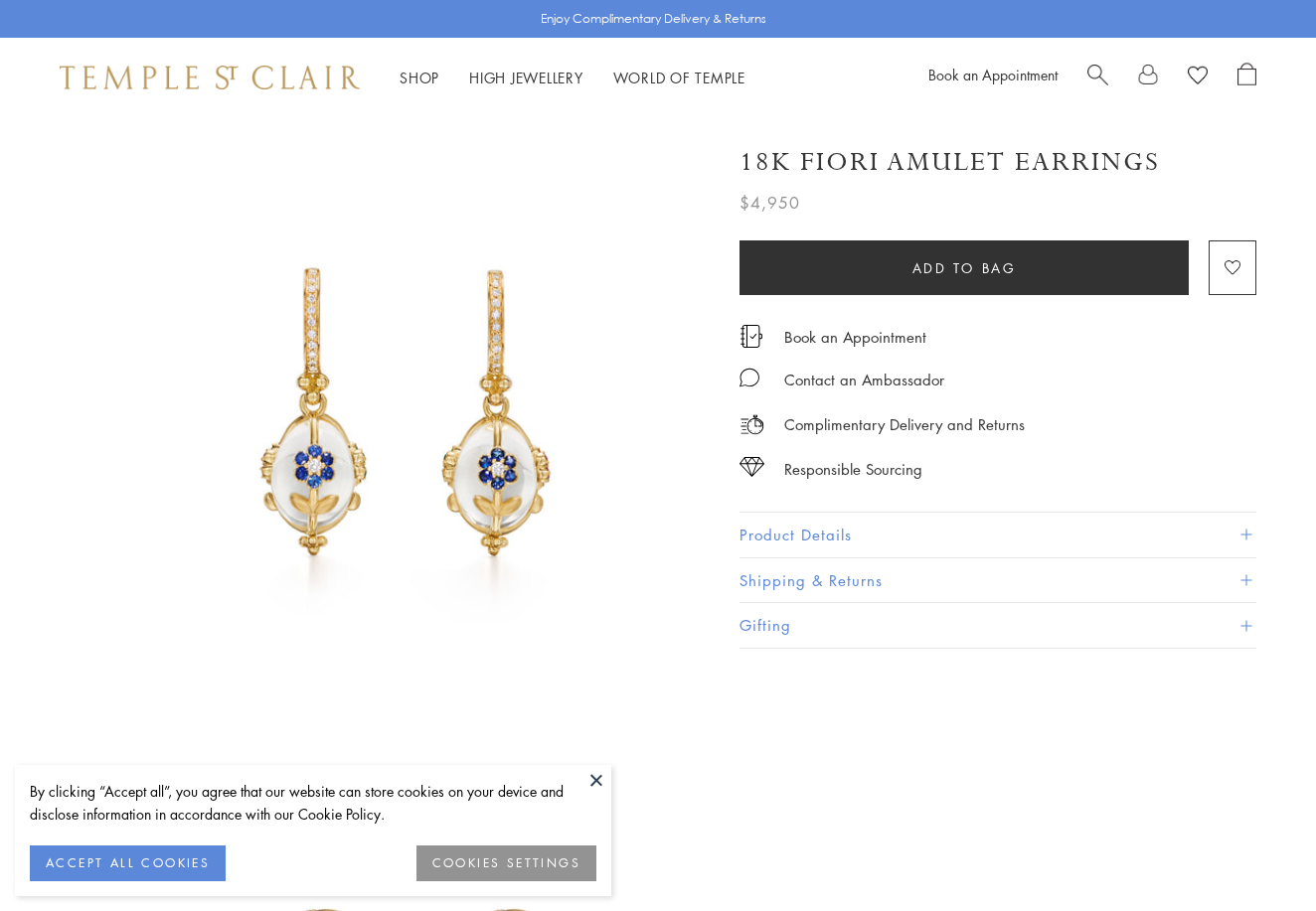 scroll, scrollTop: 0, scrollLeft: 0, axis: both 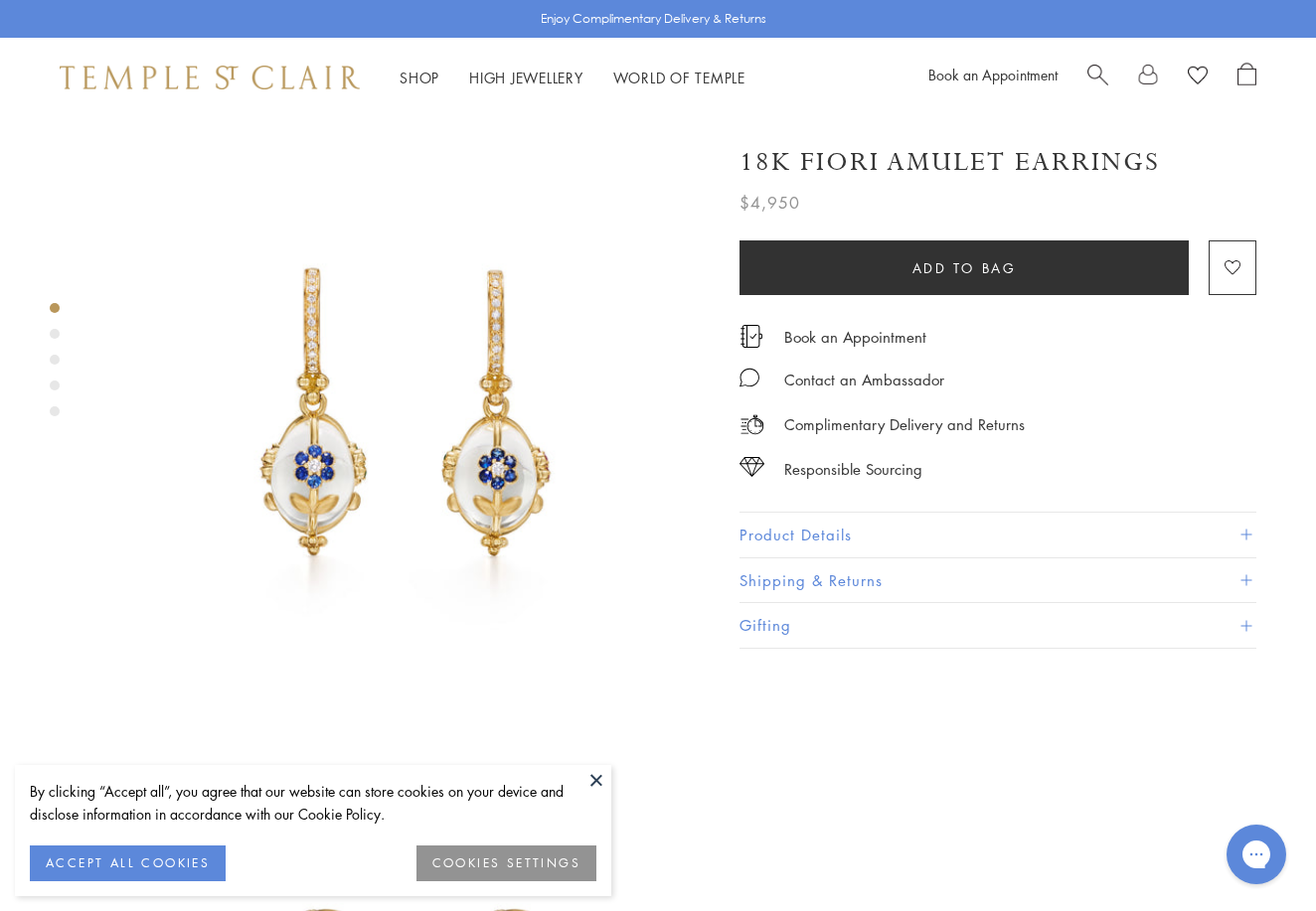 click at bounding box center (55, 365) 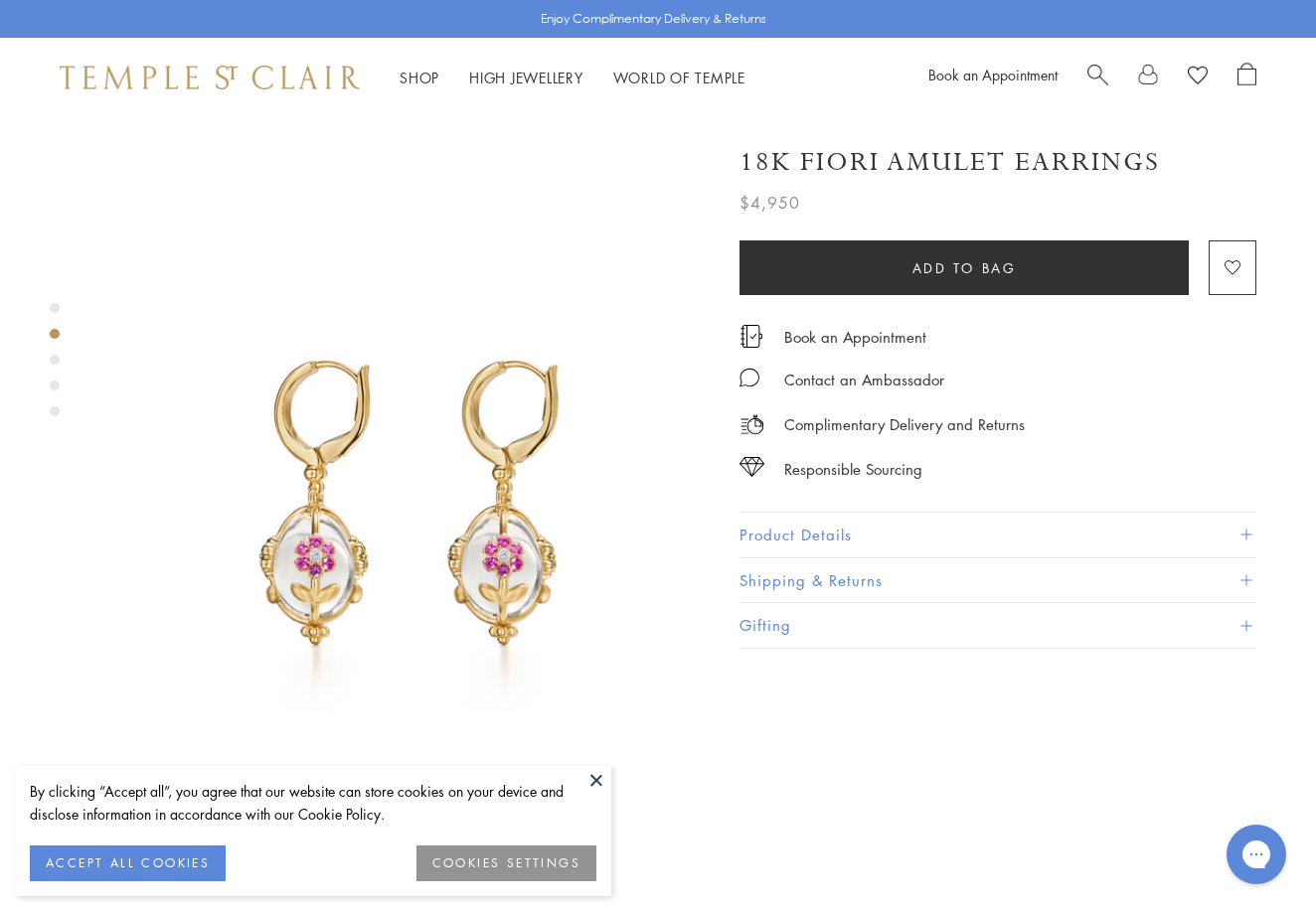 scroll, scrollTop: 648, scrollLeft: 0, axis: vertical 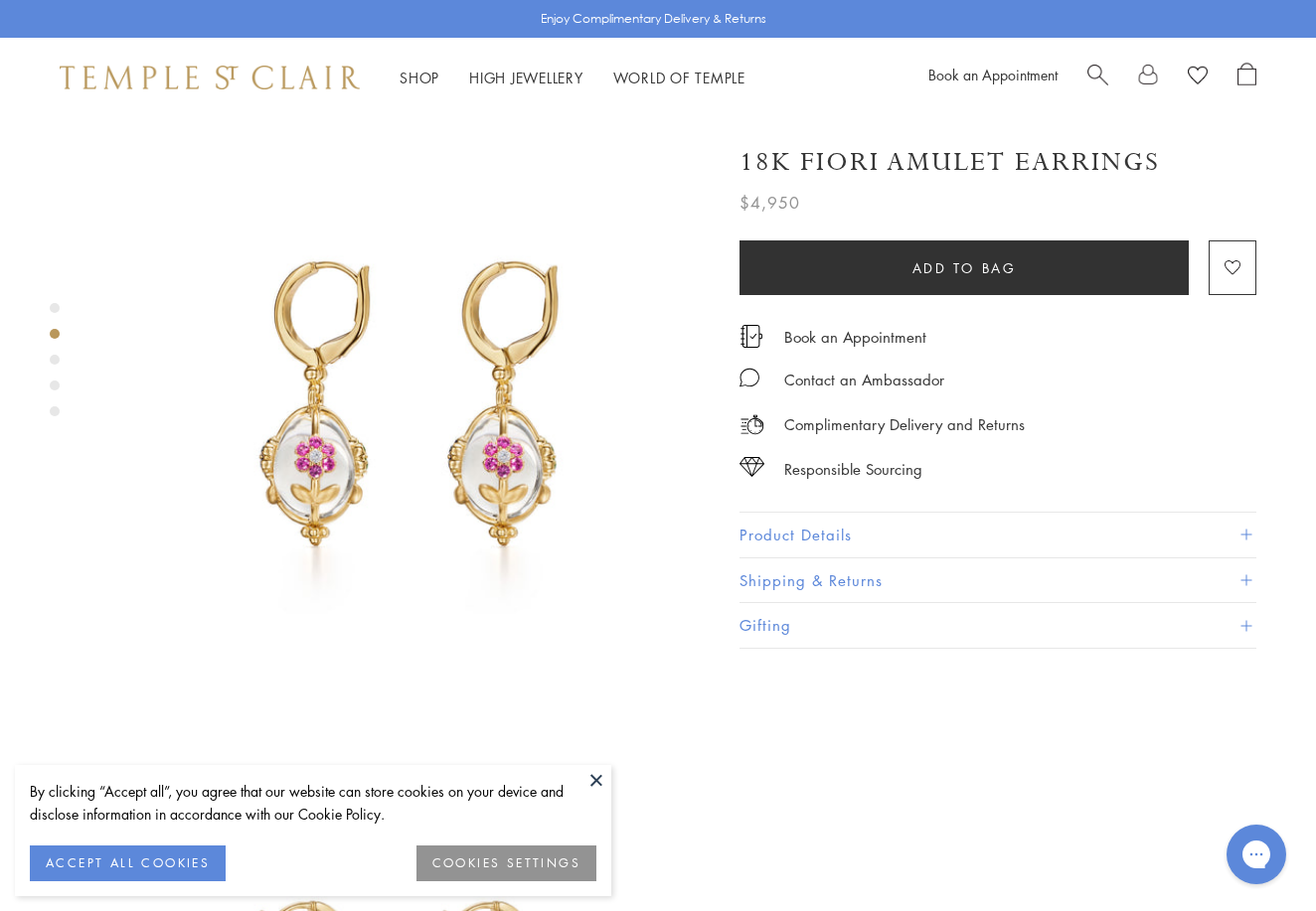 click at bounding box center (55, 360) 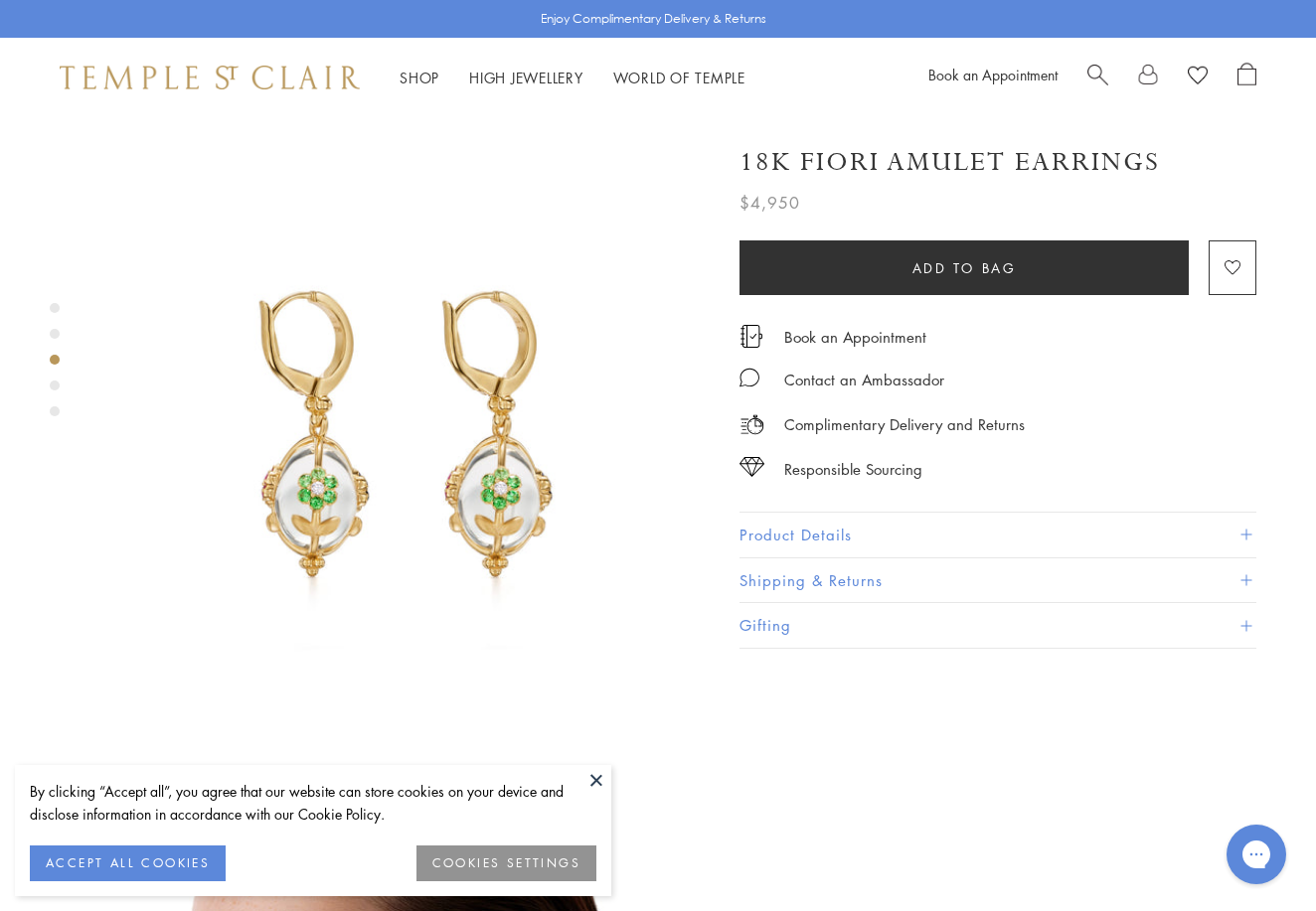 click at bounding box center (55, 385) 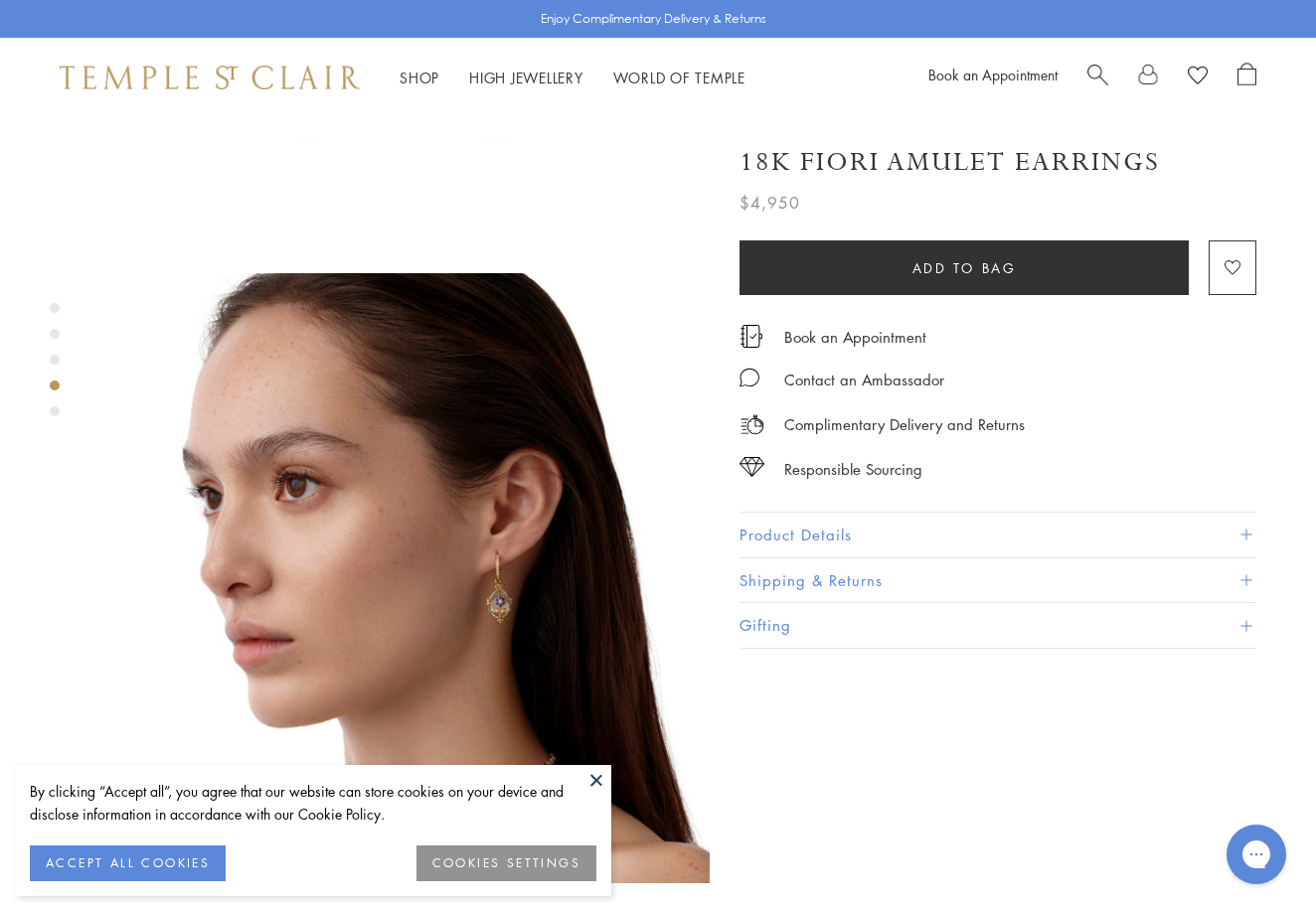 scroll, scrollTop: 1868, scrollLeft: 0, axis: vertical 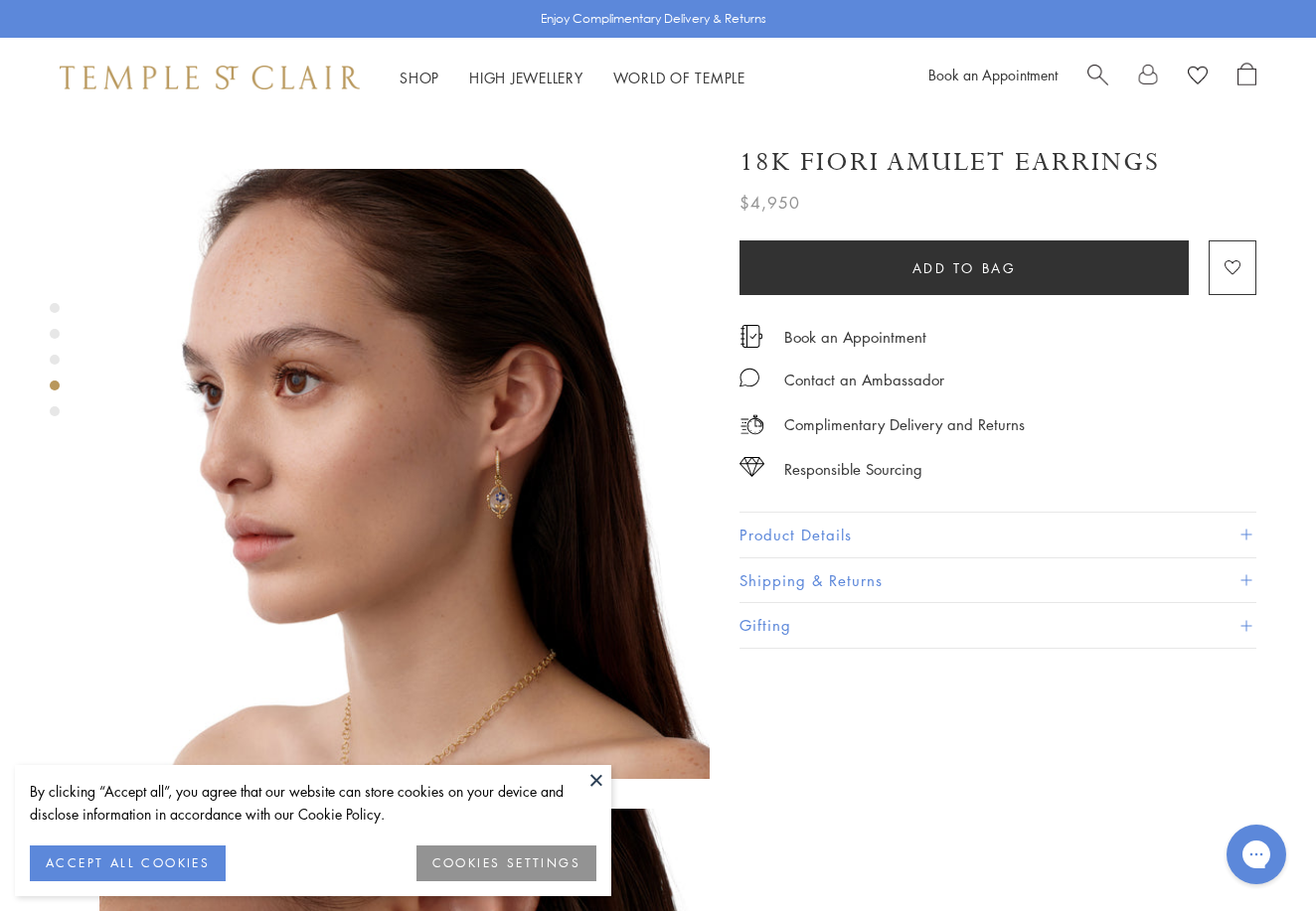 click at bounding box center (405, 474) 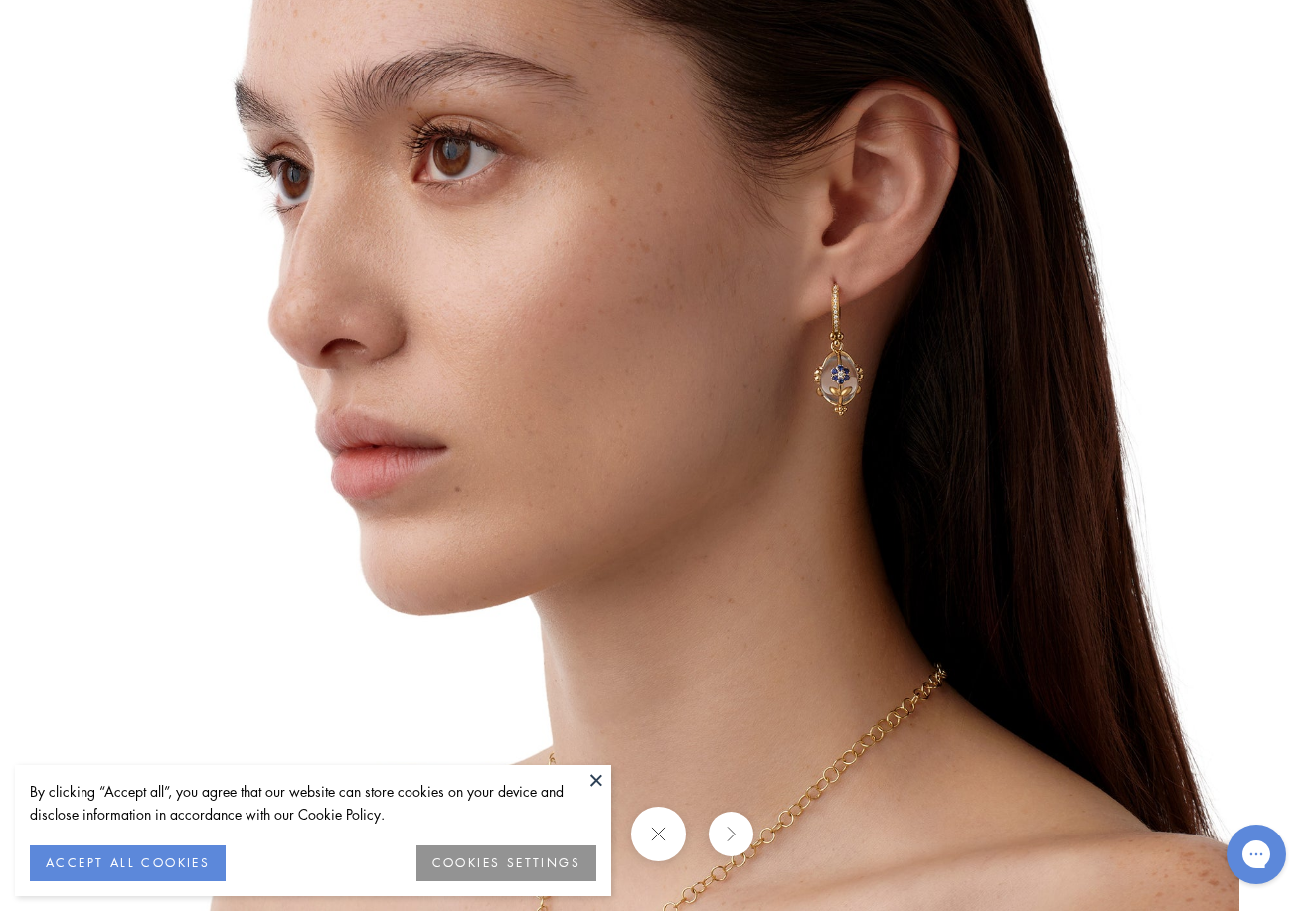 click at bounding box center [596, 780] 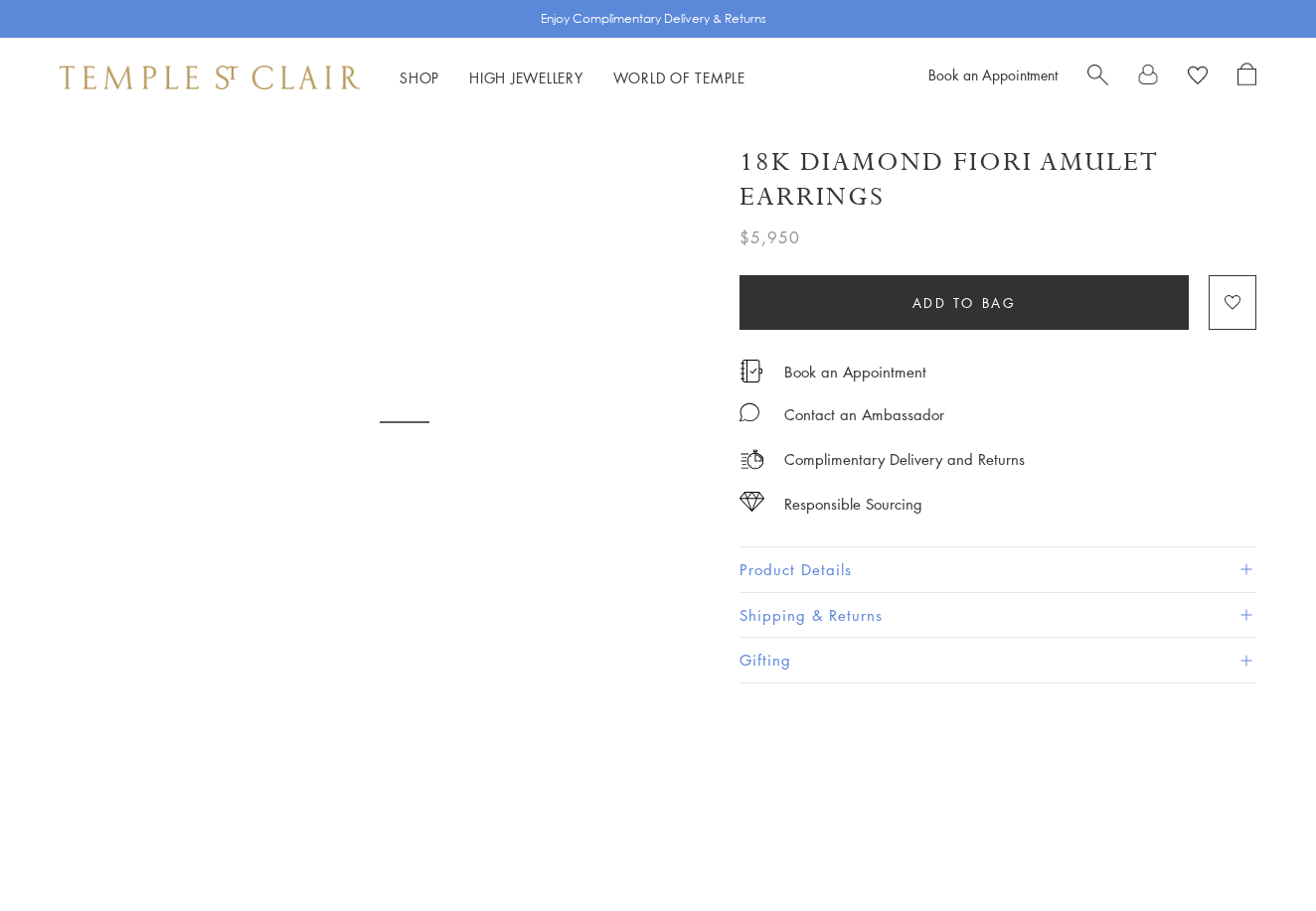 scroll, scrollTop: 0, scrollLeft: 0, axis: both 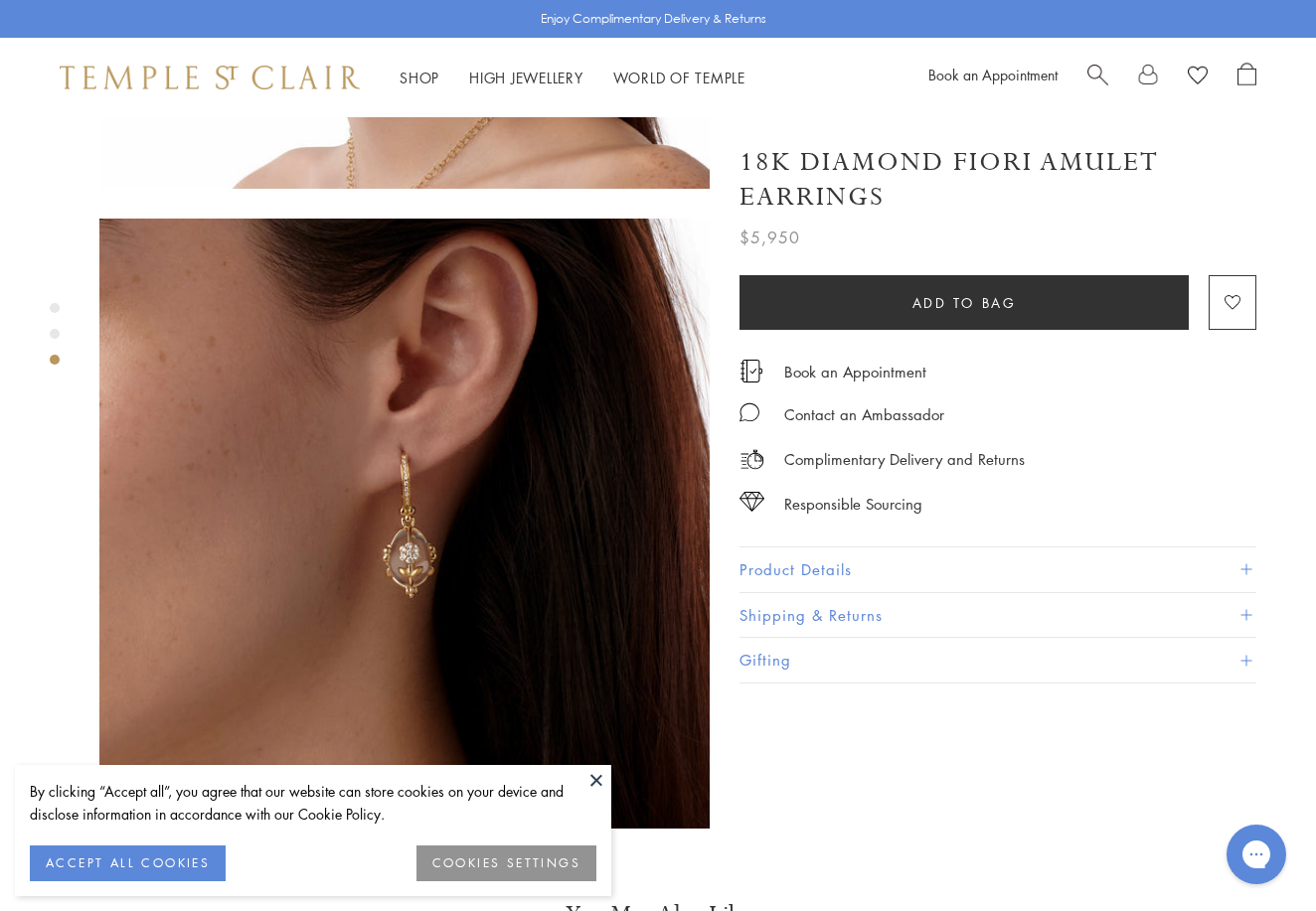click at bounding box center [405, 524] 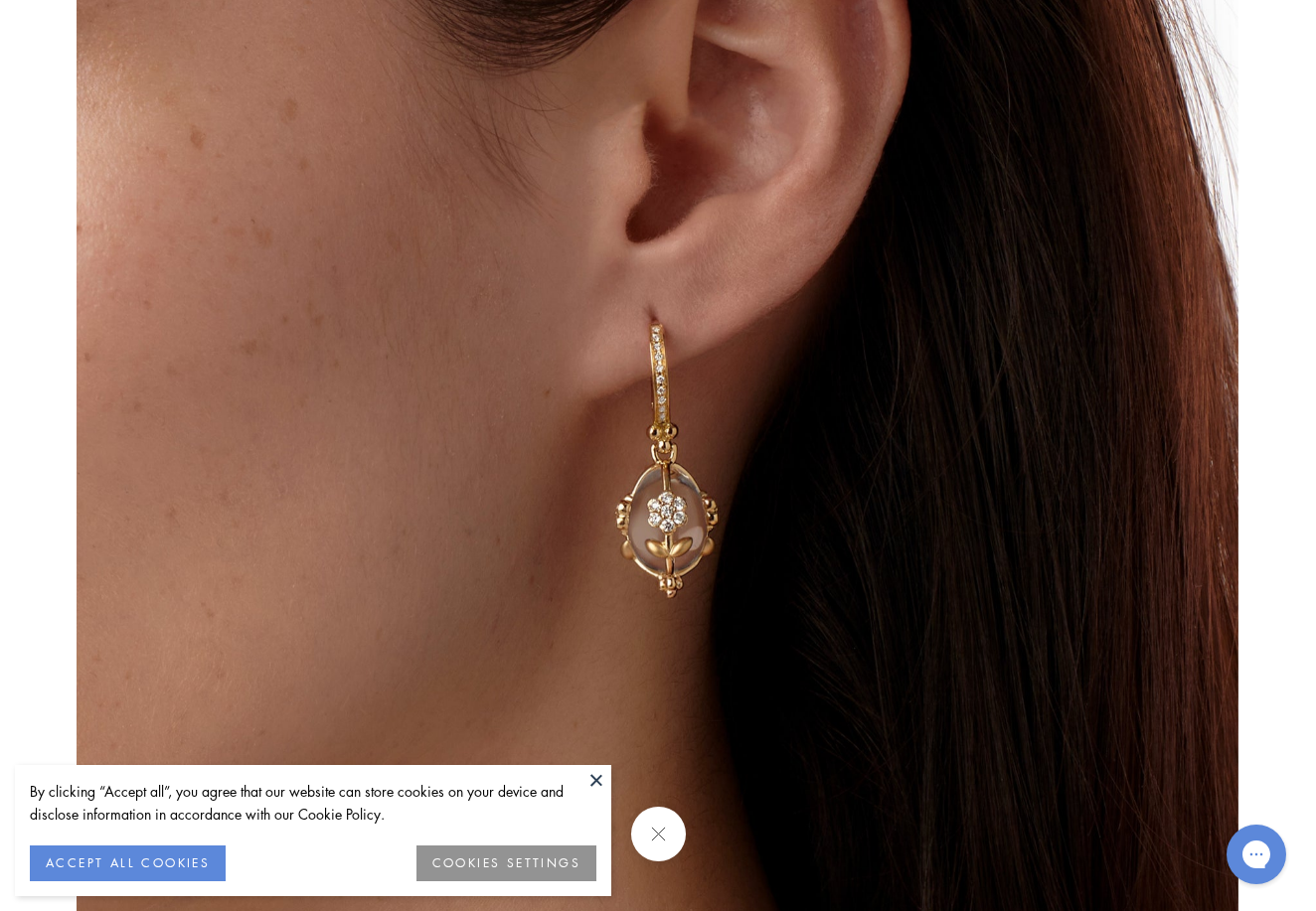 click at bounding box center (657, 456) 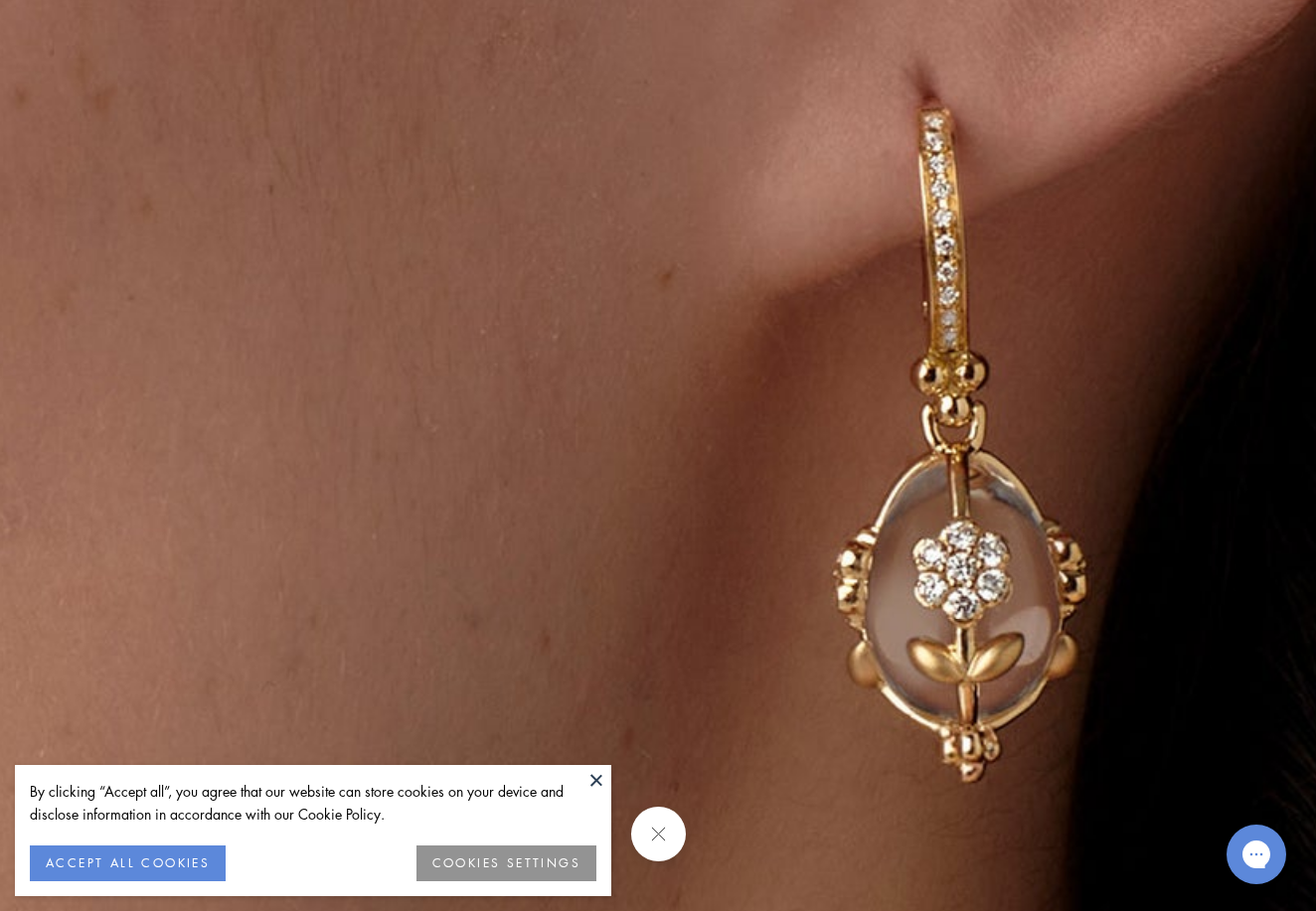 click at bounding box center [937, 433] 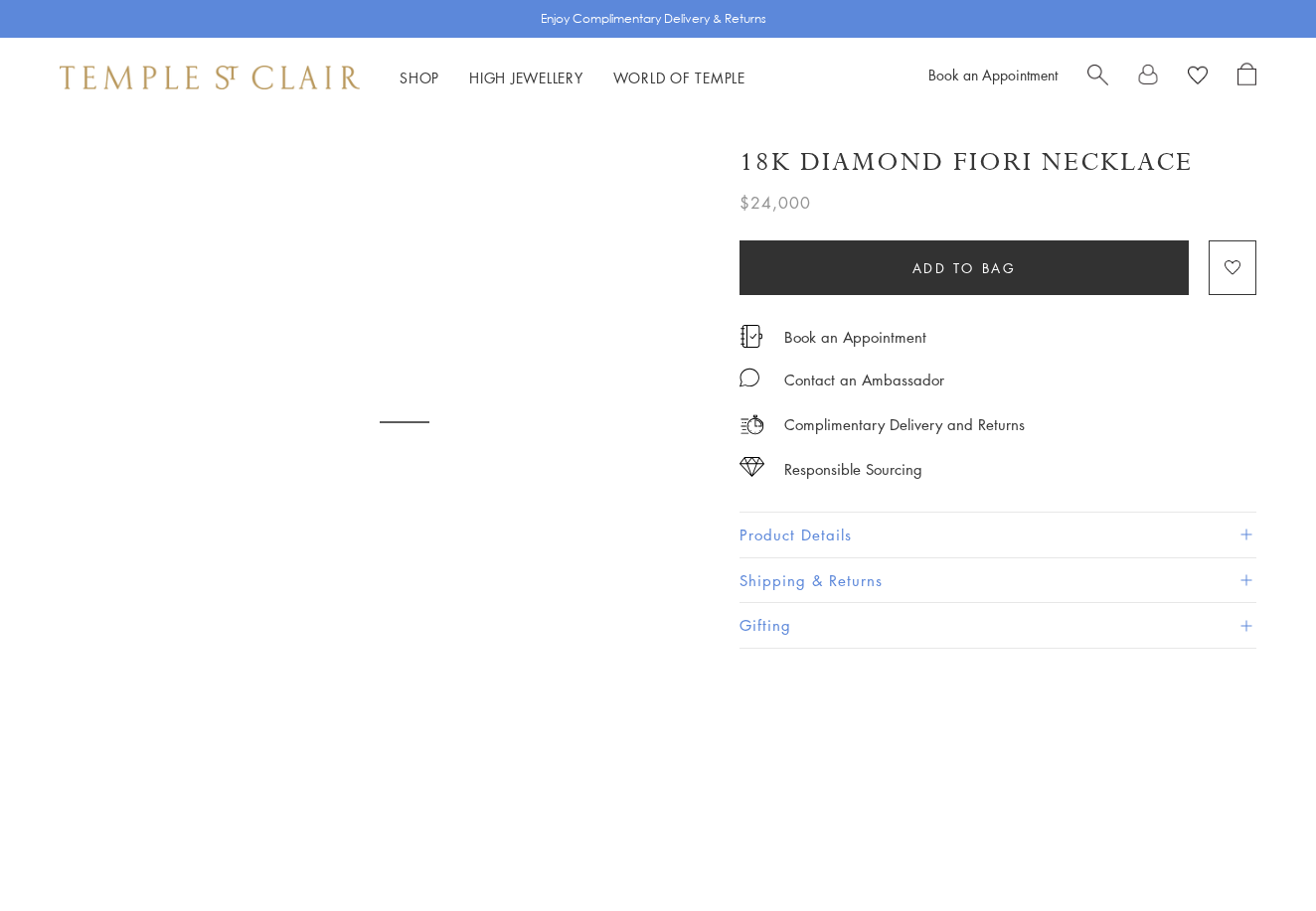 scroll, scrollTop: 0, scrollLeft: 0, axis: both 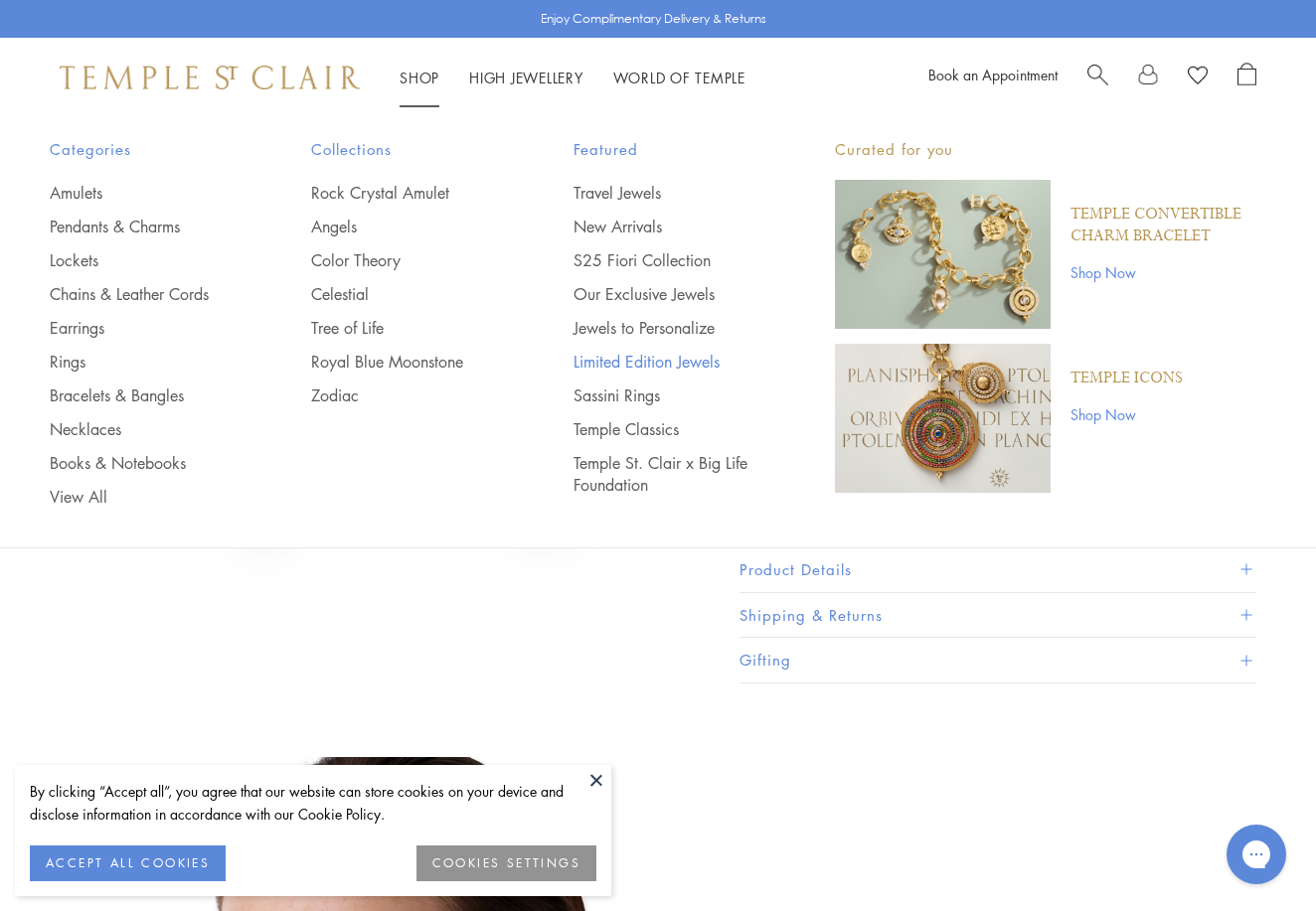 click on "Limited Edition Jewels" at bounding box center [664, 362] 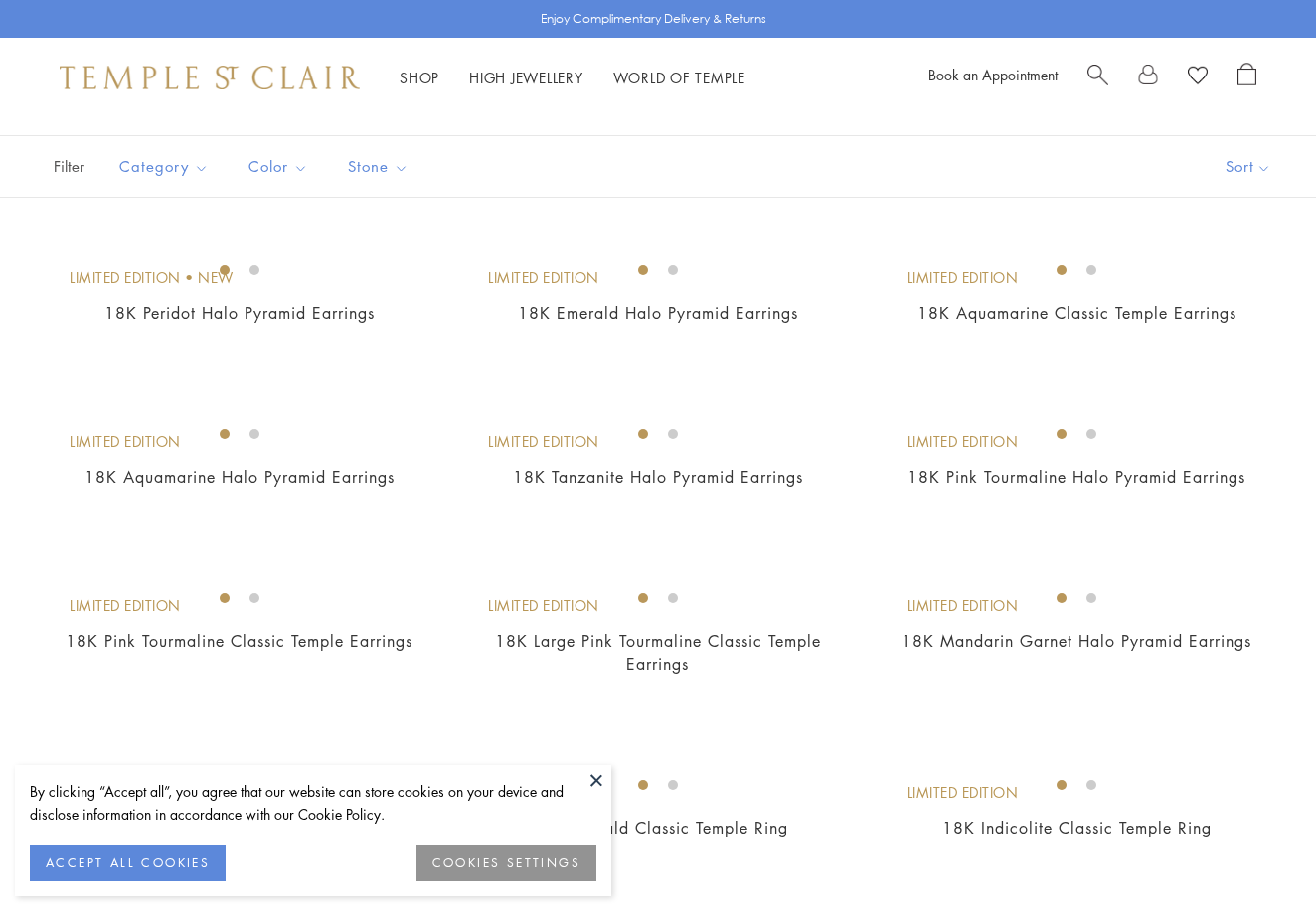 scroll, scrollTop: 617, scrollLeft: 0, axis: vertical 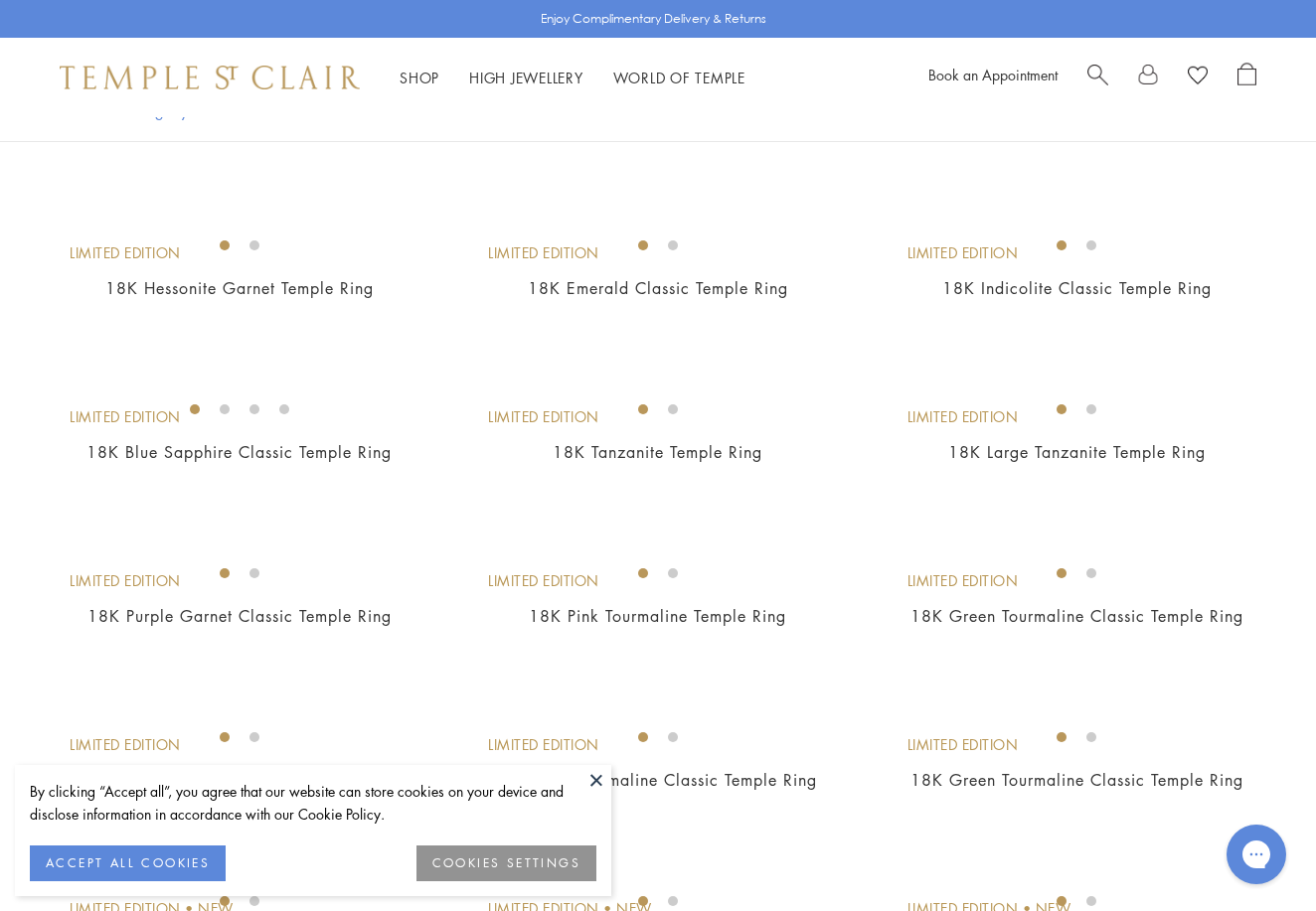 click at bounding box center [596, 780] 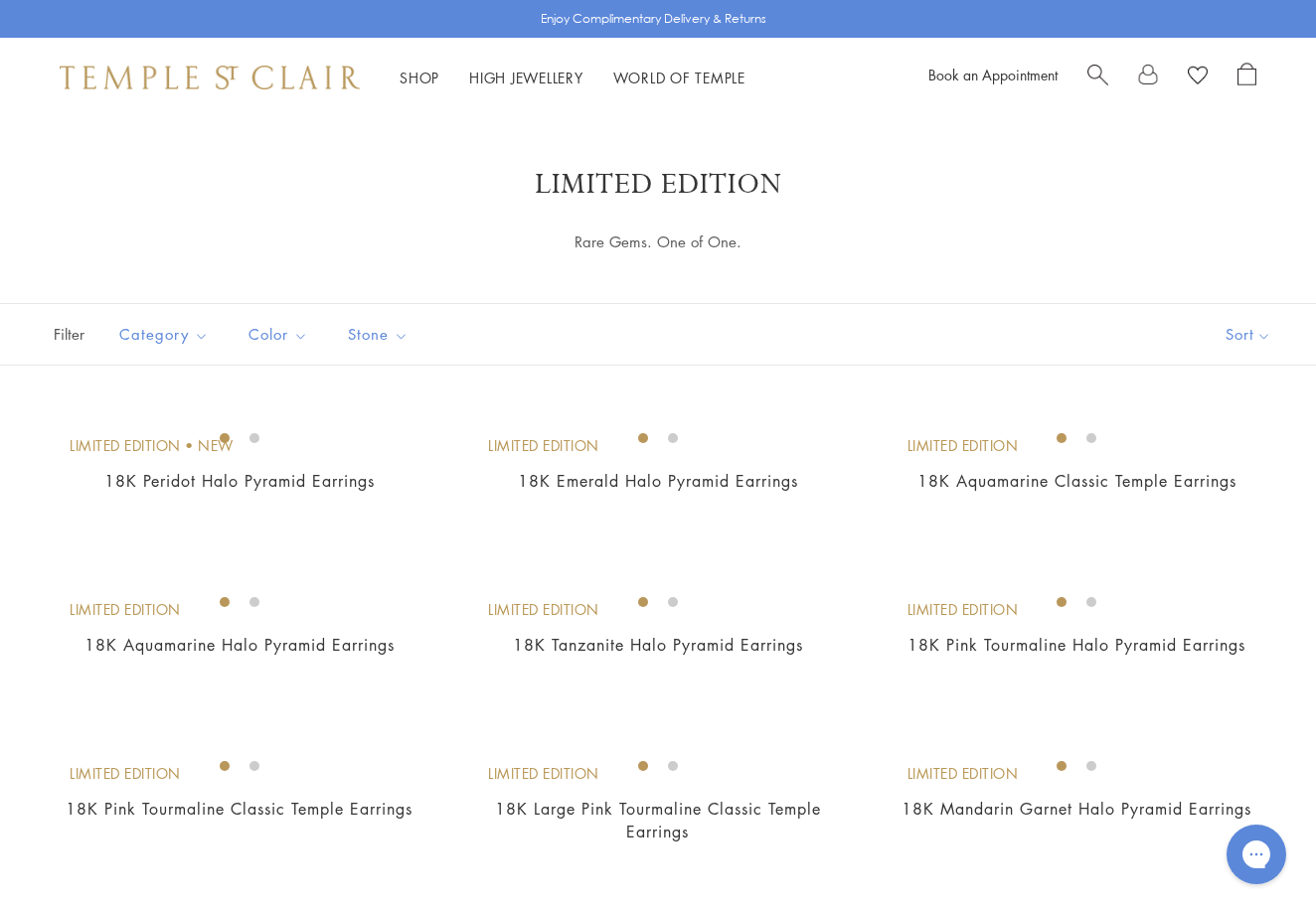 scroll, scrollTop: 0, scrollLeft: 0, axis: both 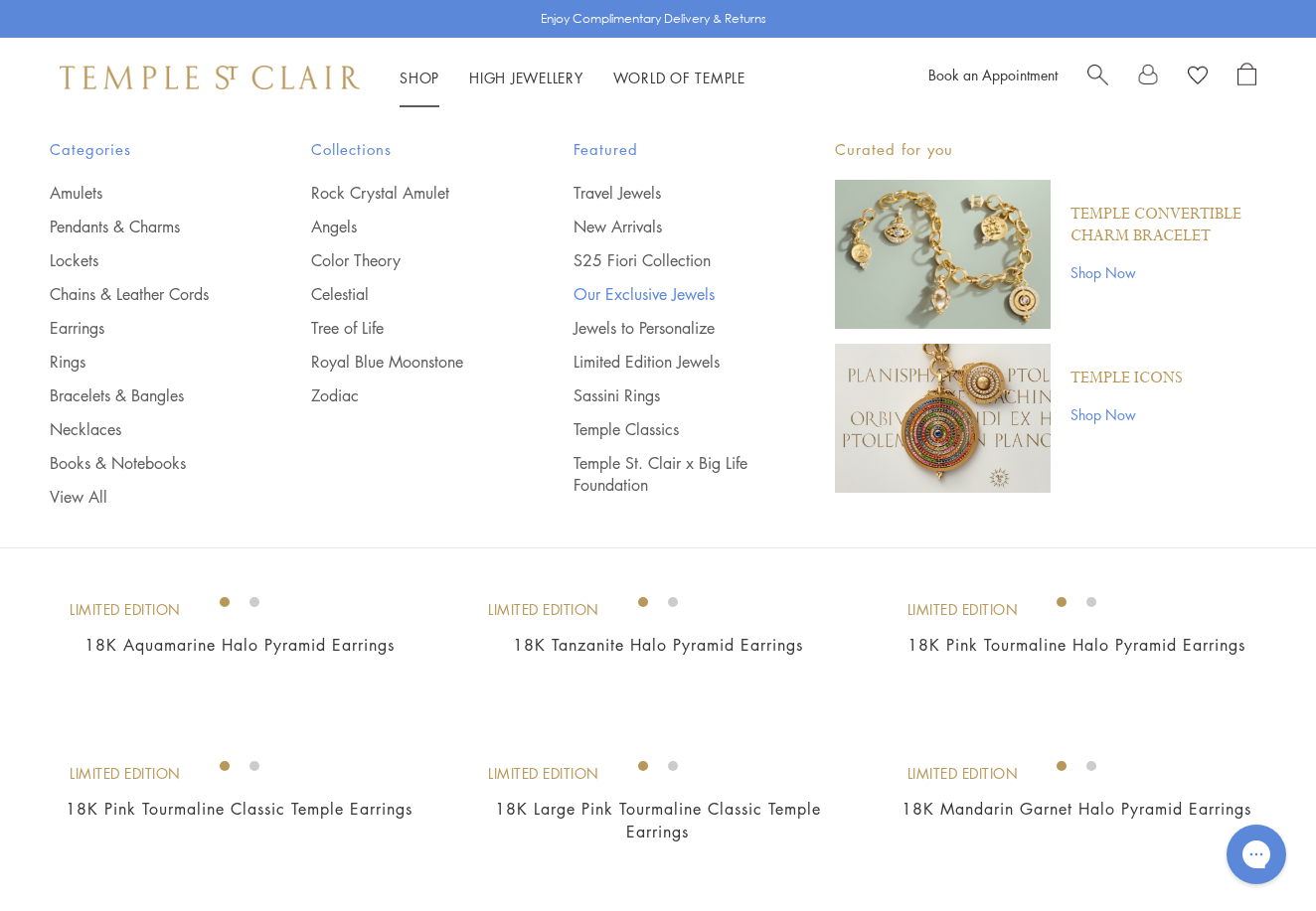 click on "Our Exclusive Jewels" at bounding box center (664, 294) 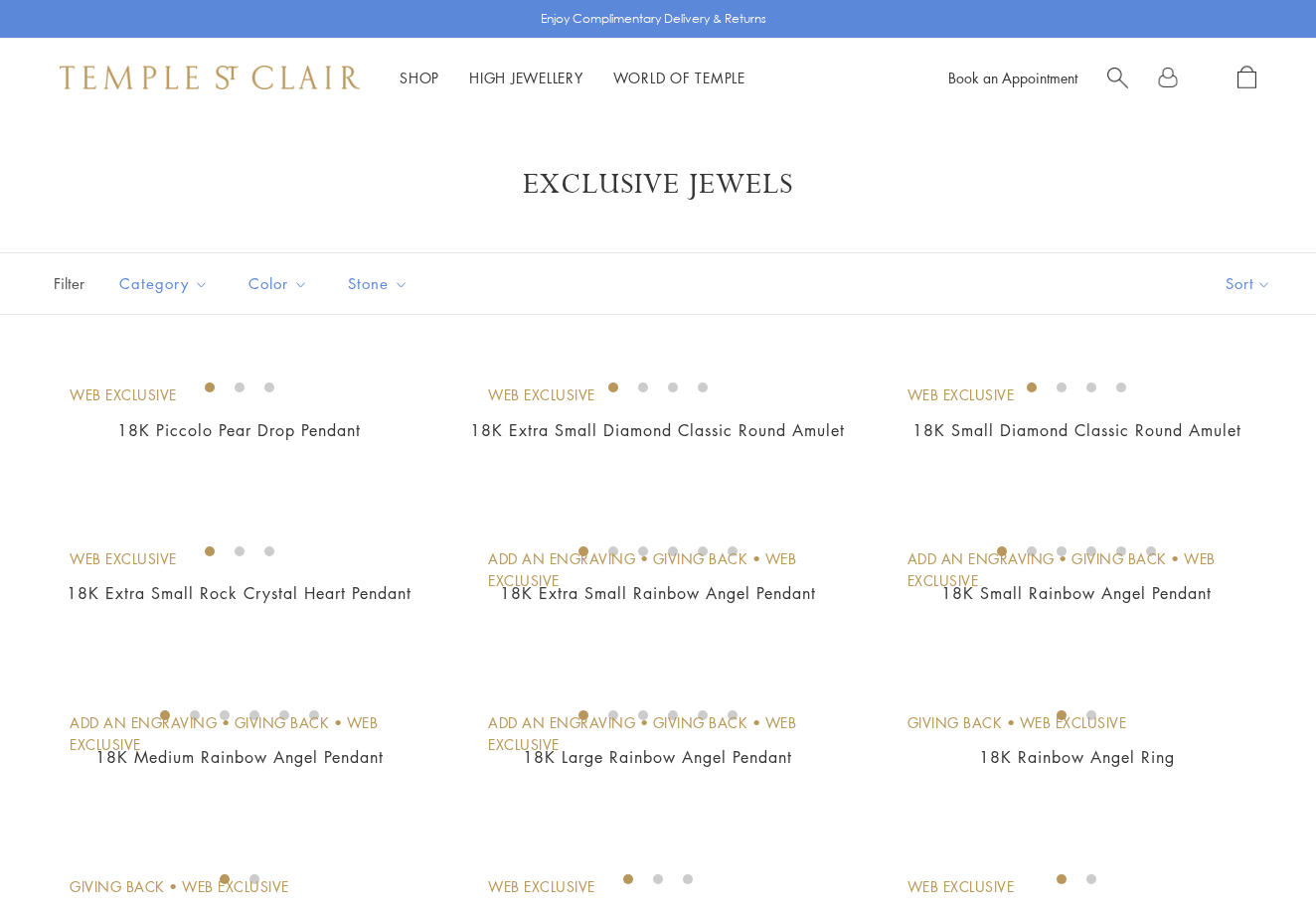 scroll, scrollTop: 0, scrollLeft: 0, axis: both 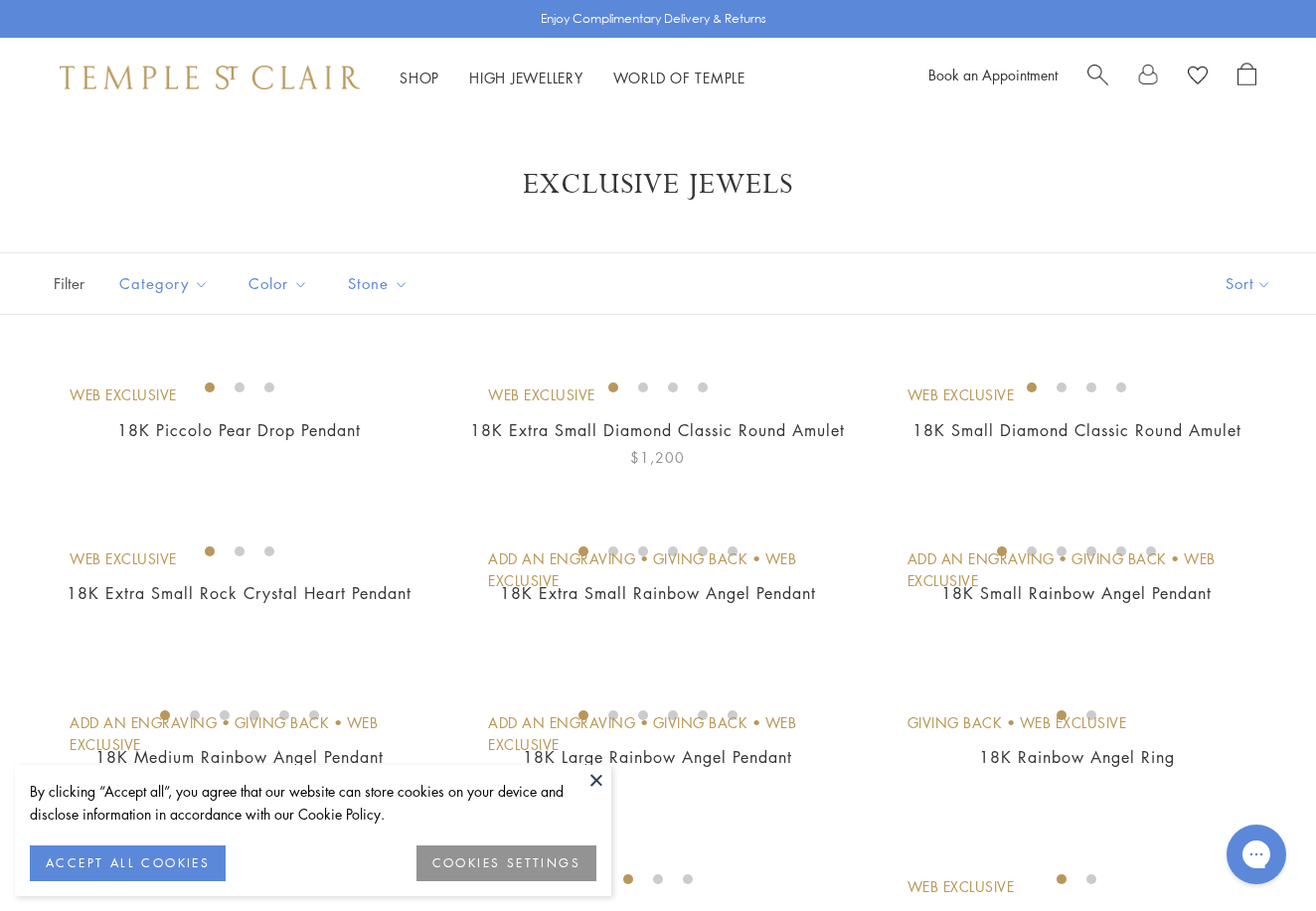 click at bounding box center (0, 0) 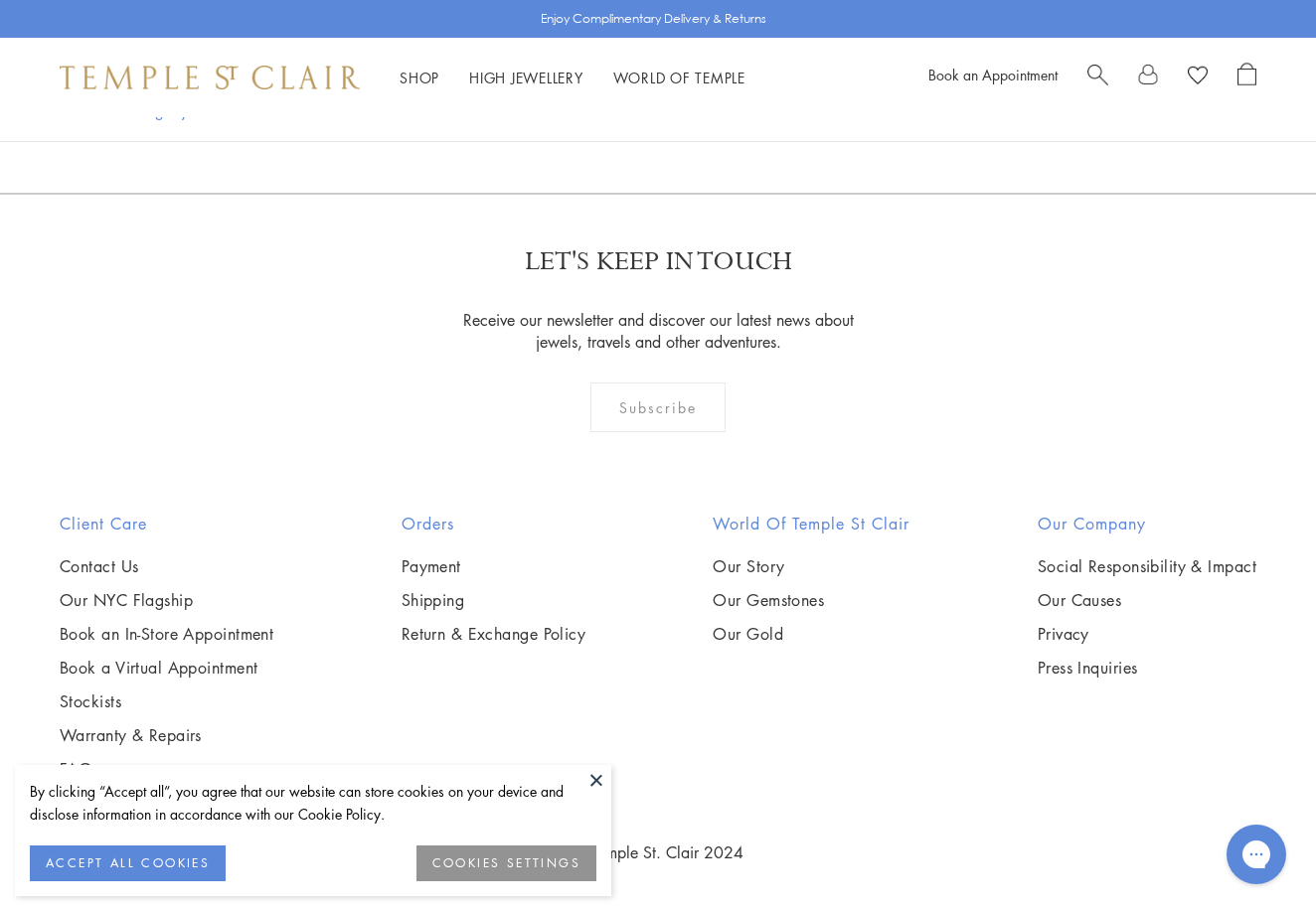 scroll, scrollTop: 1784, scrollLeft: 0, axis: vertical 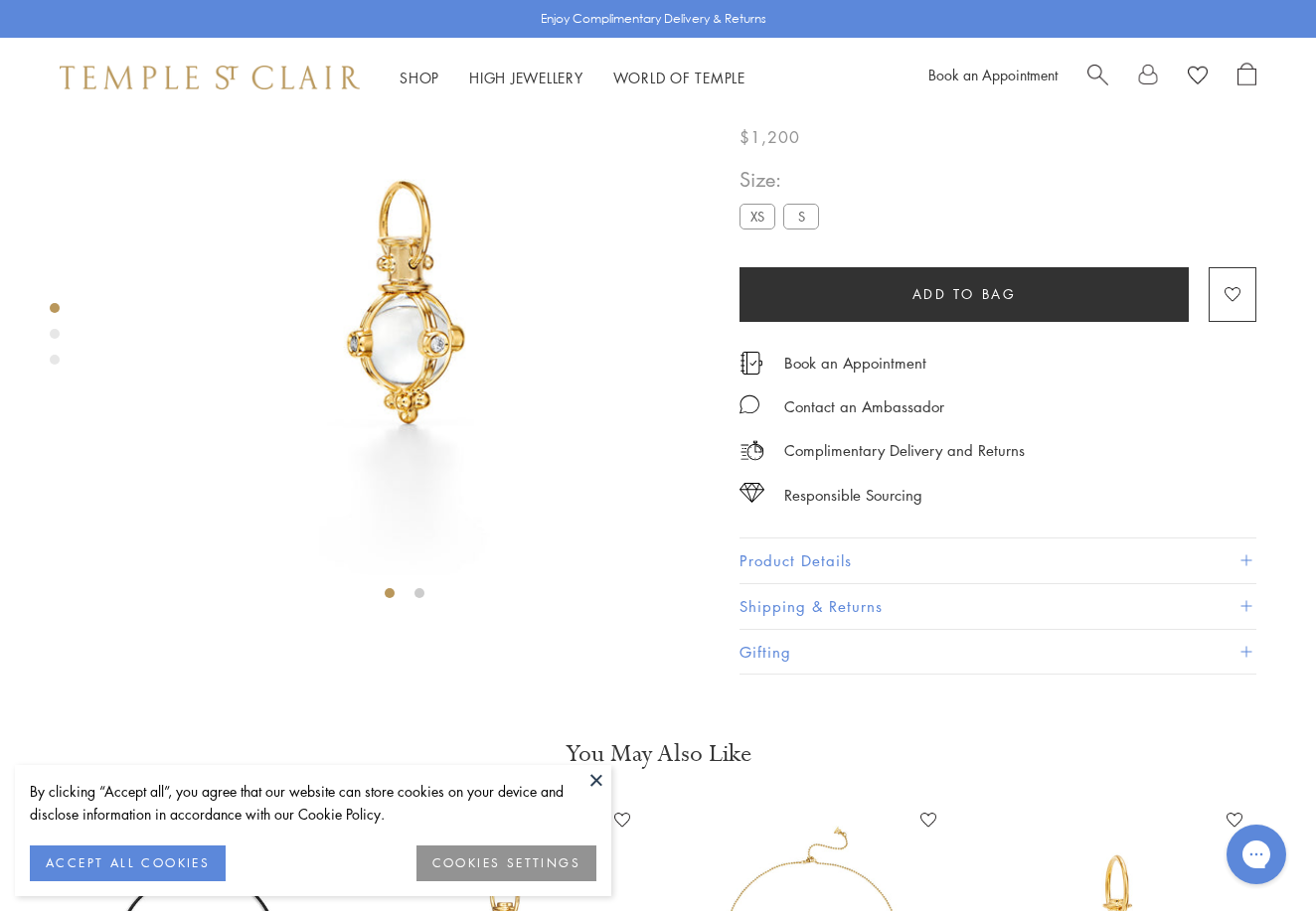 click at bounding box center (596, 780) 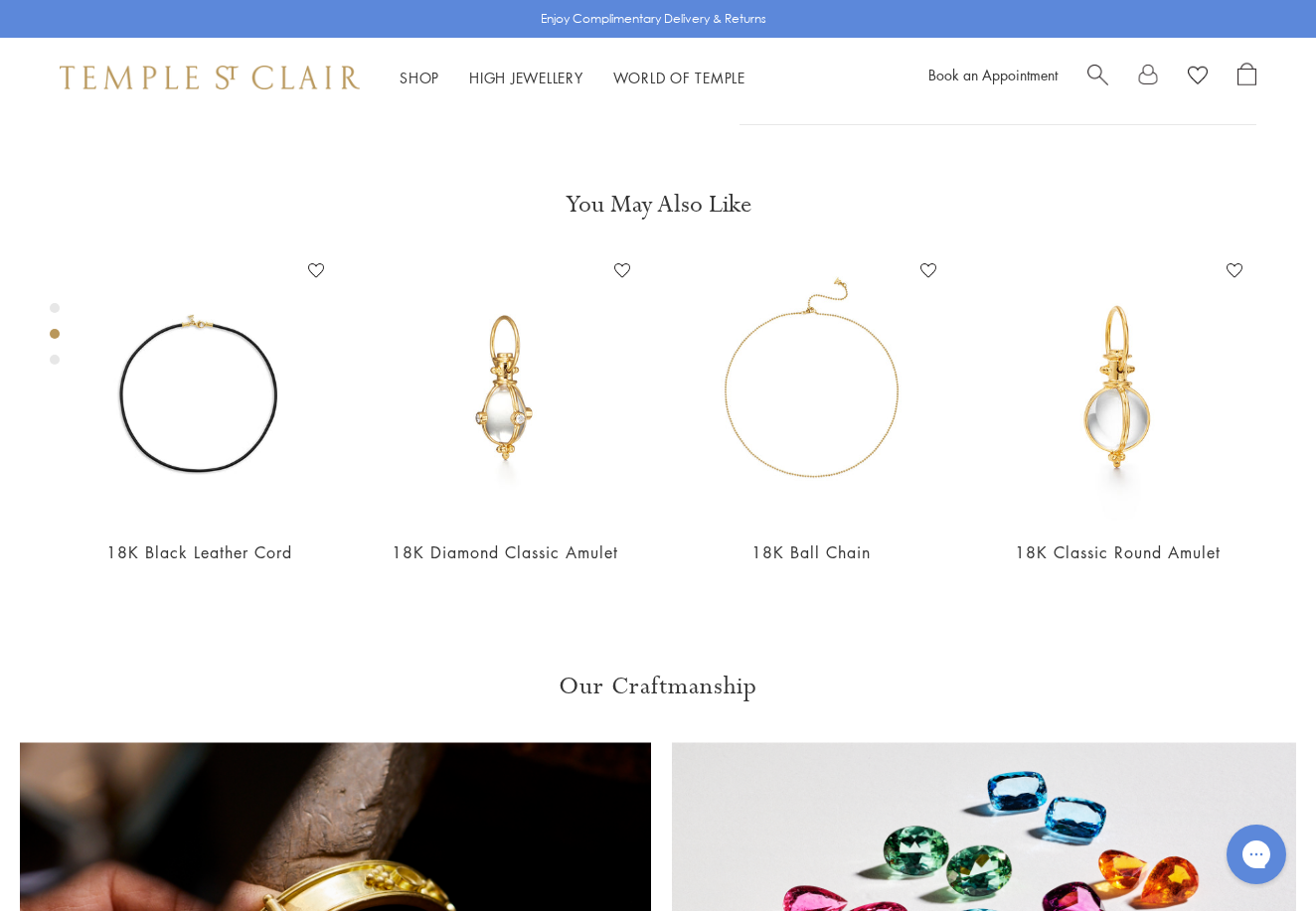 scroll, scrollTop: 525, scrollLeft: 0, axis: vertical 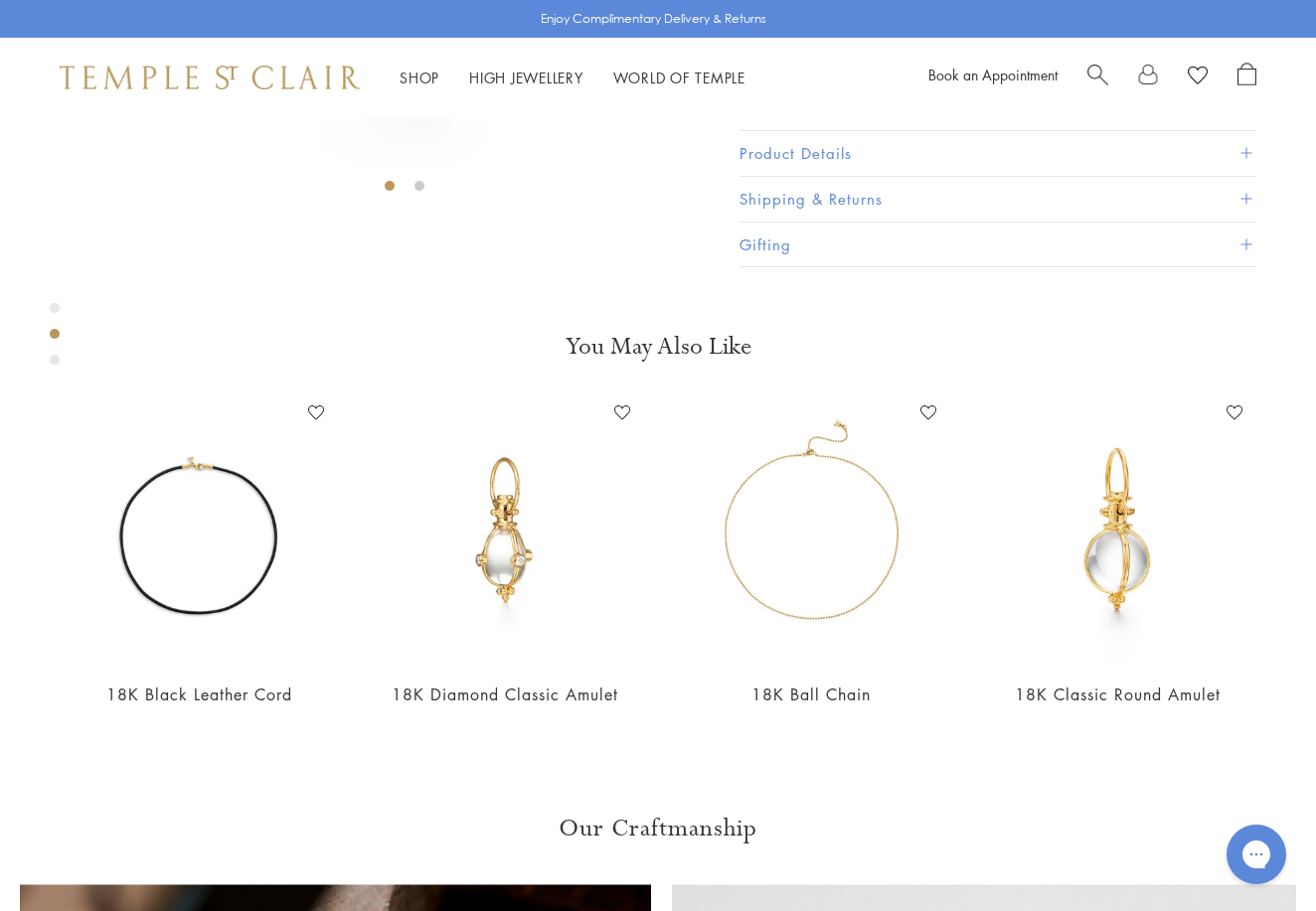 click at bounding box center (55, 339) 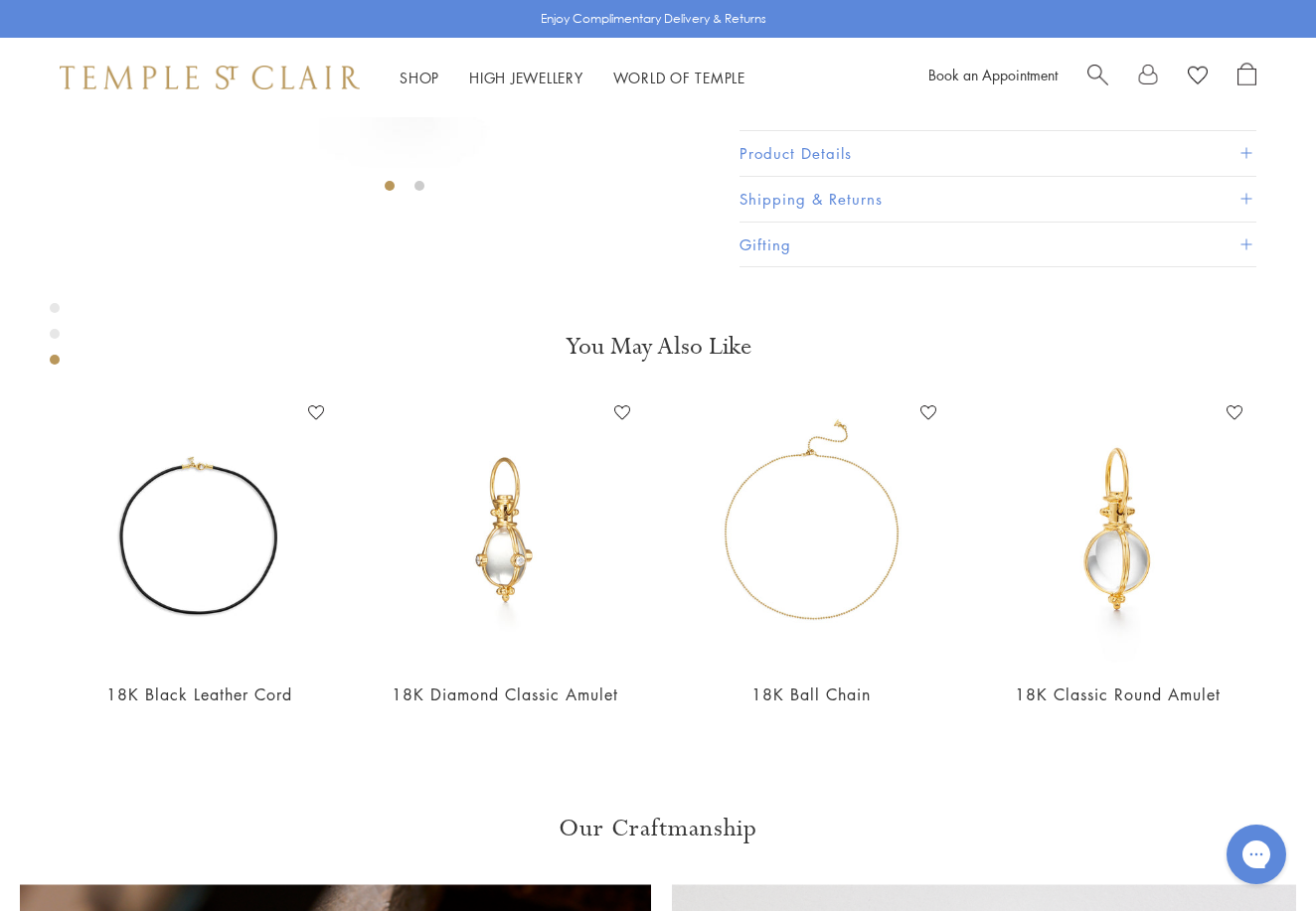 click at bounding box center (55, 360) 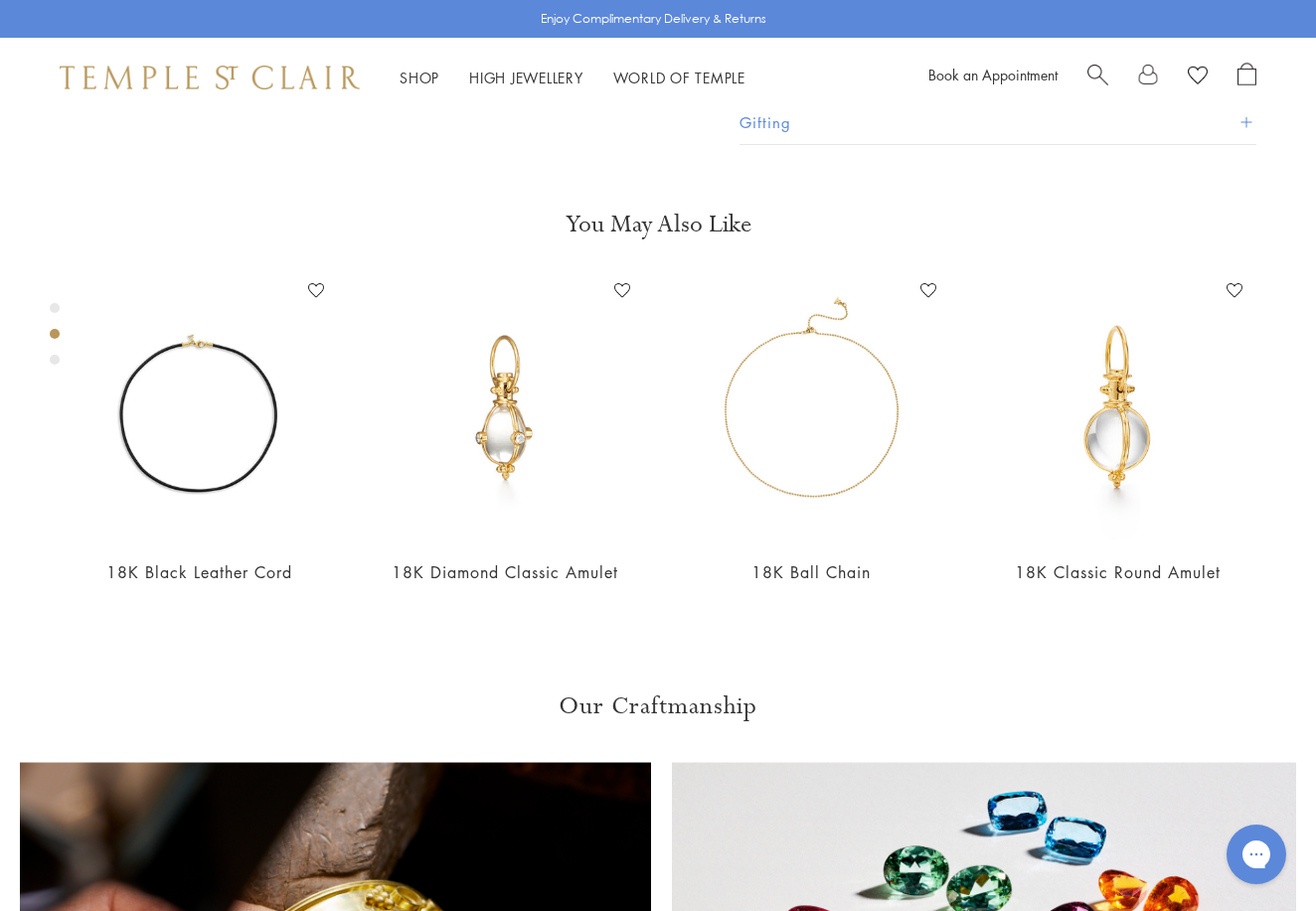 scroll, scrollTop: 648, scrollLeft: 0, axis: vertical 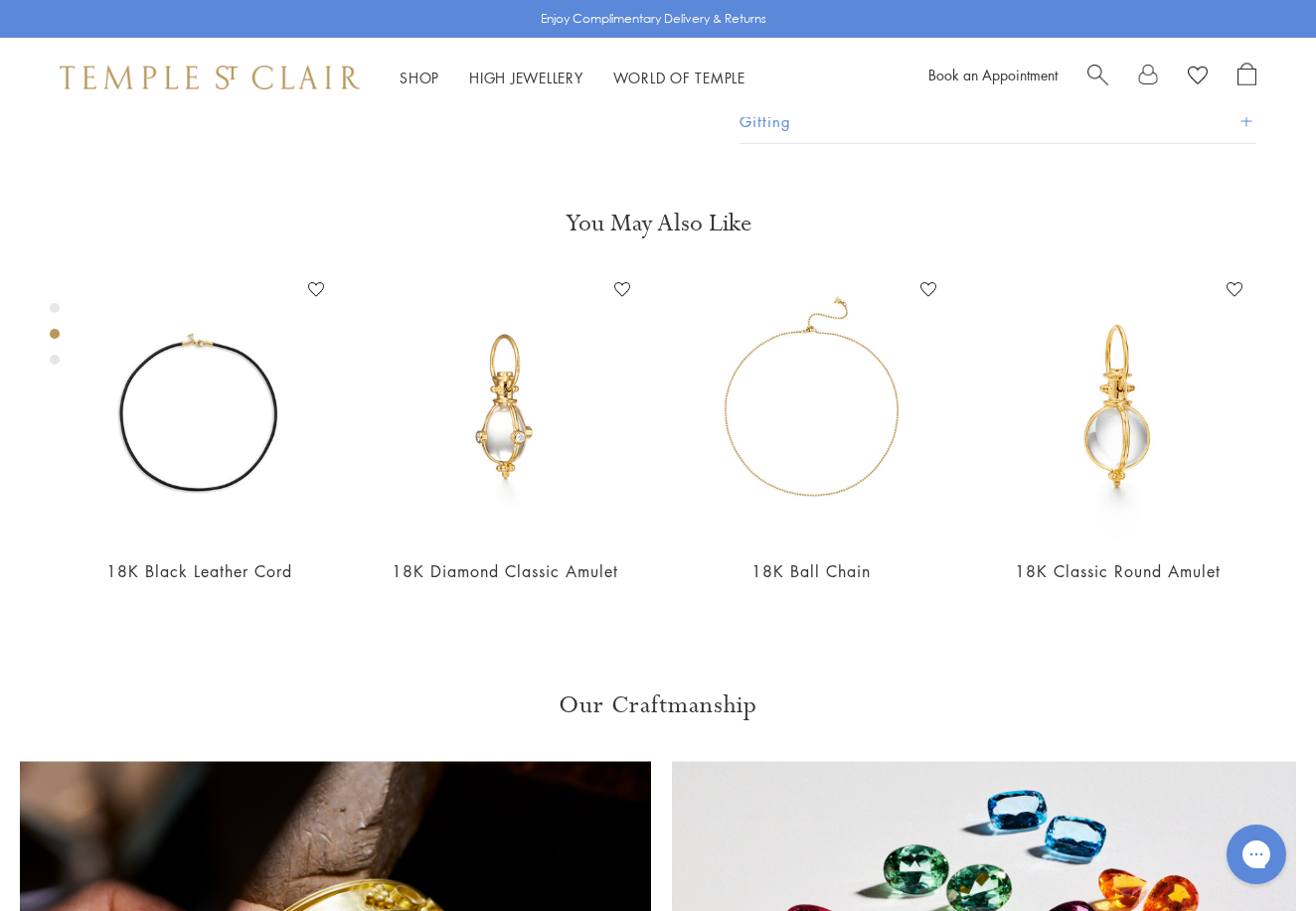 click at bounding box center (55, 308) 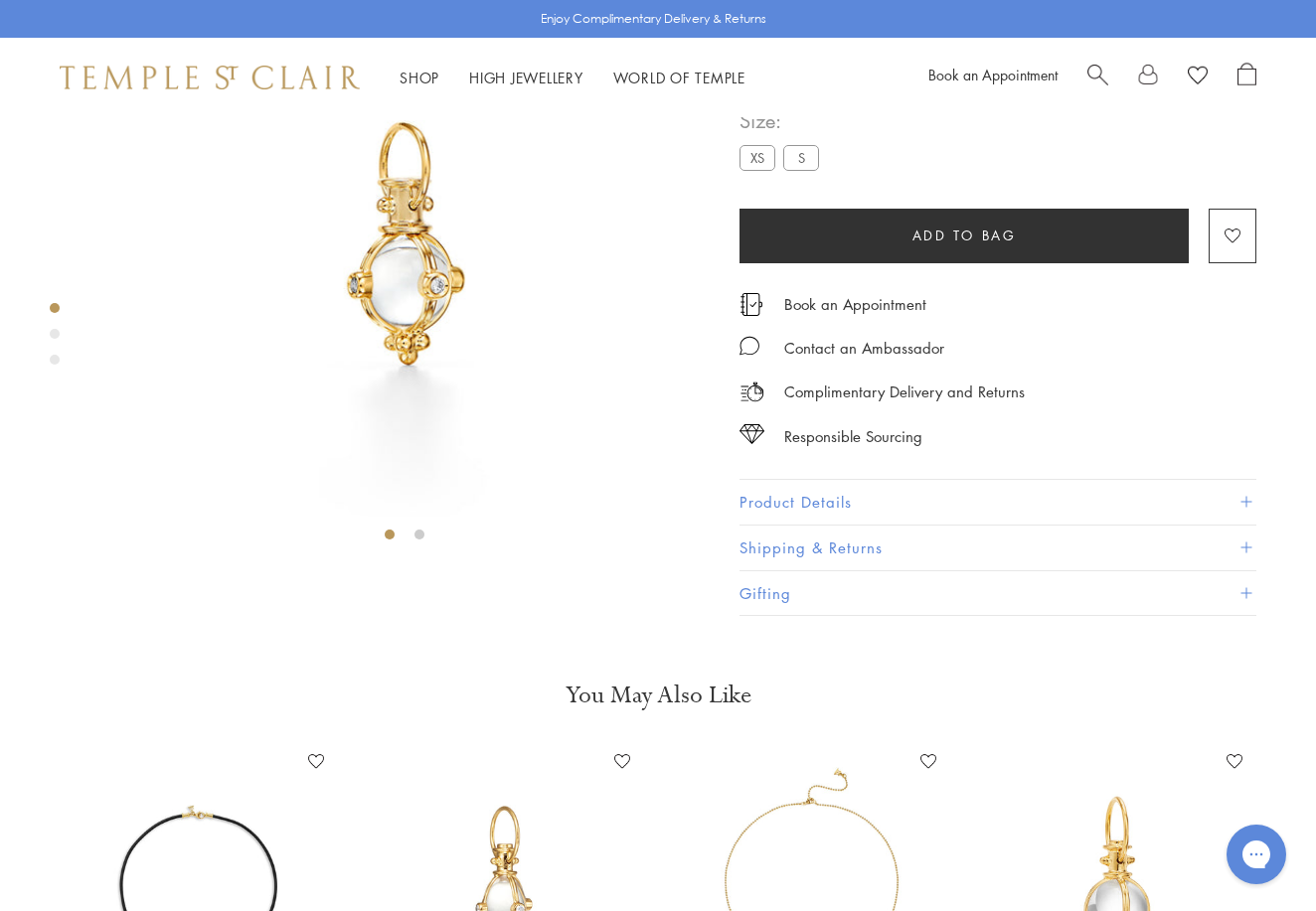 scroll, scrollTop: 190, scrollLeft: 0, axis: vertical 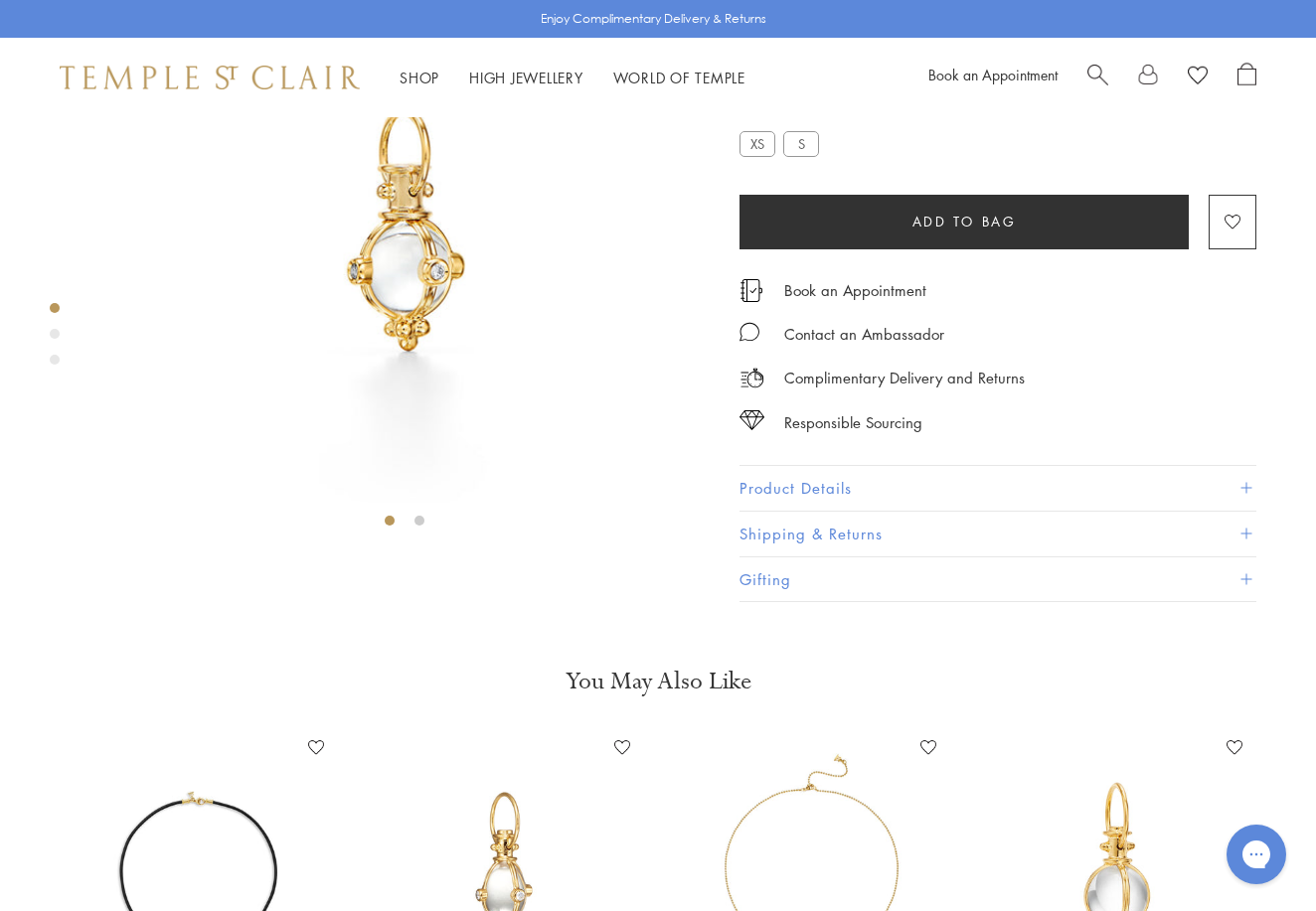 click on "Product Details" at bounding box center (998, 488) 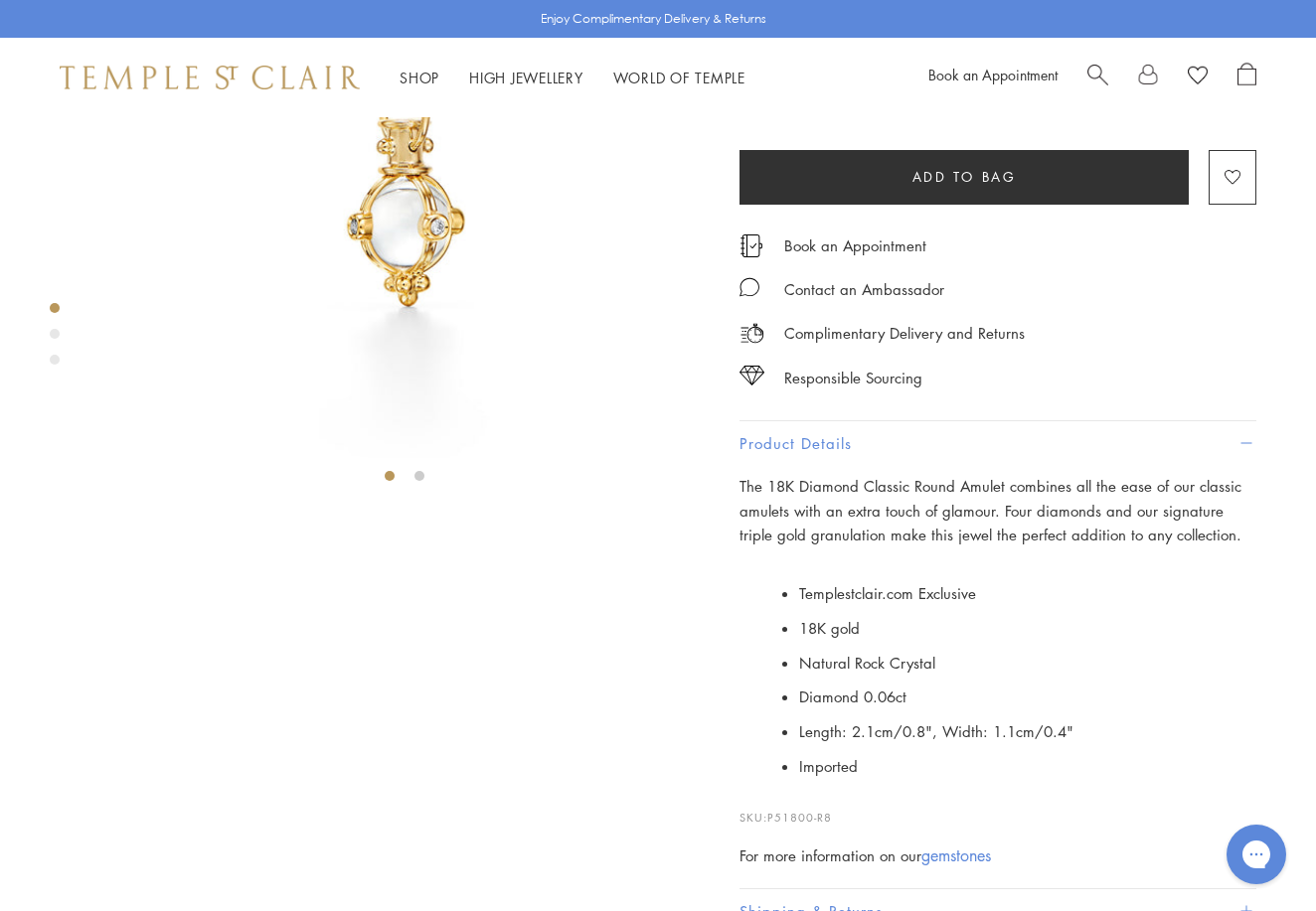 scroll, scrollTop: 236, scrollLeft: 0, axis: vertical 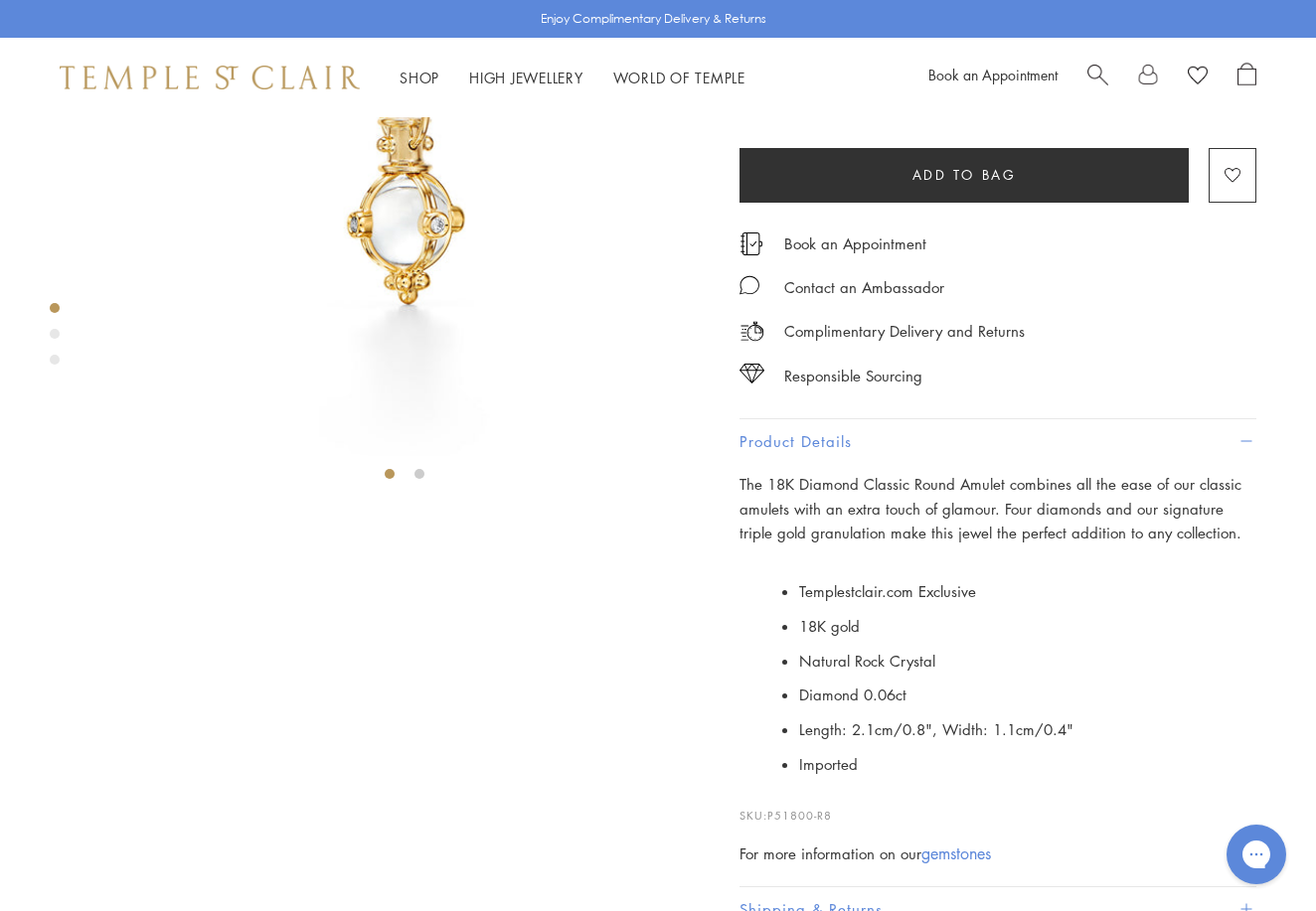 click on "S" at bounding box center [801, 96] 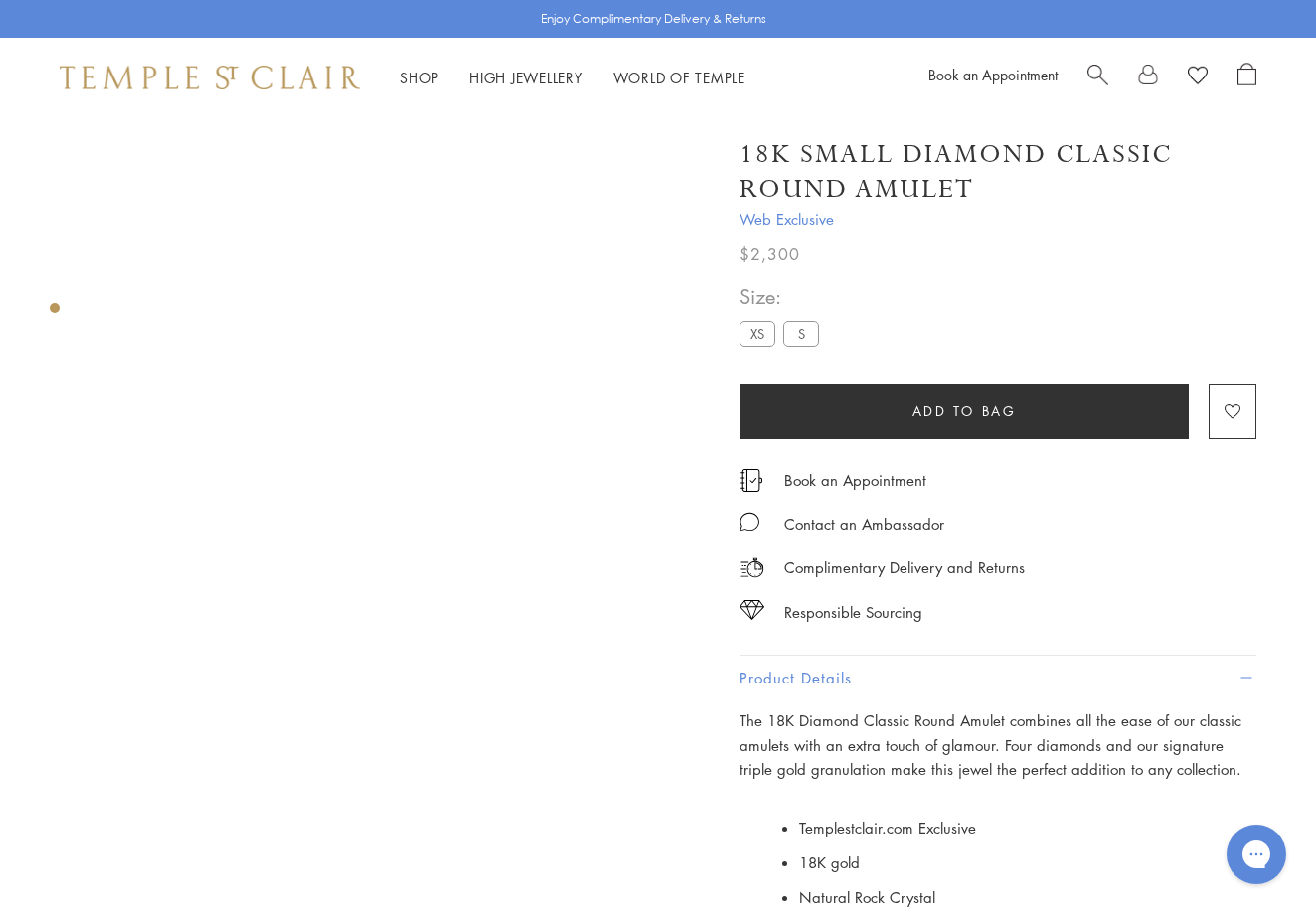 scroll, scrollTop: 0, scrollLeft: 0, axis: both 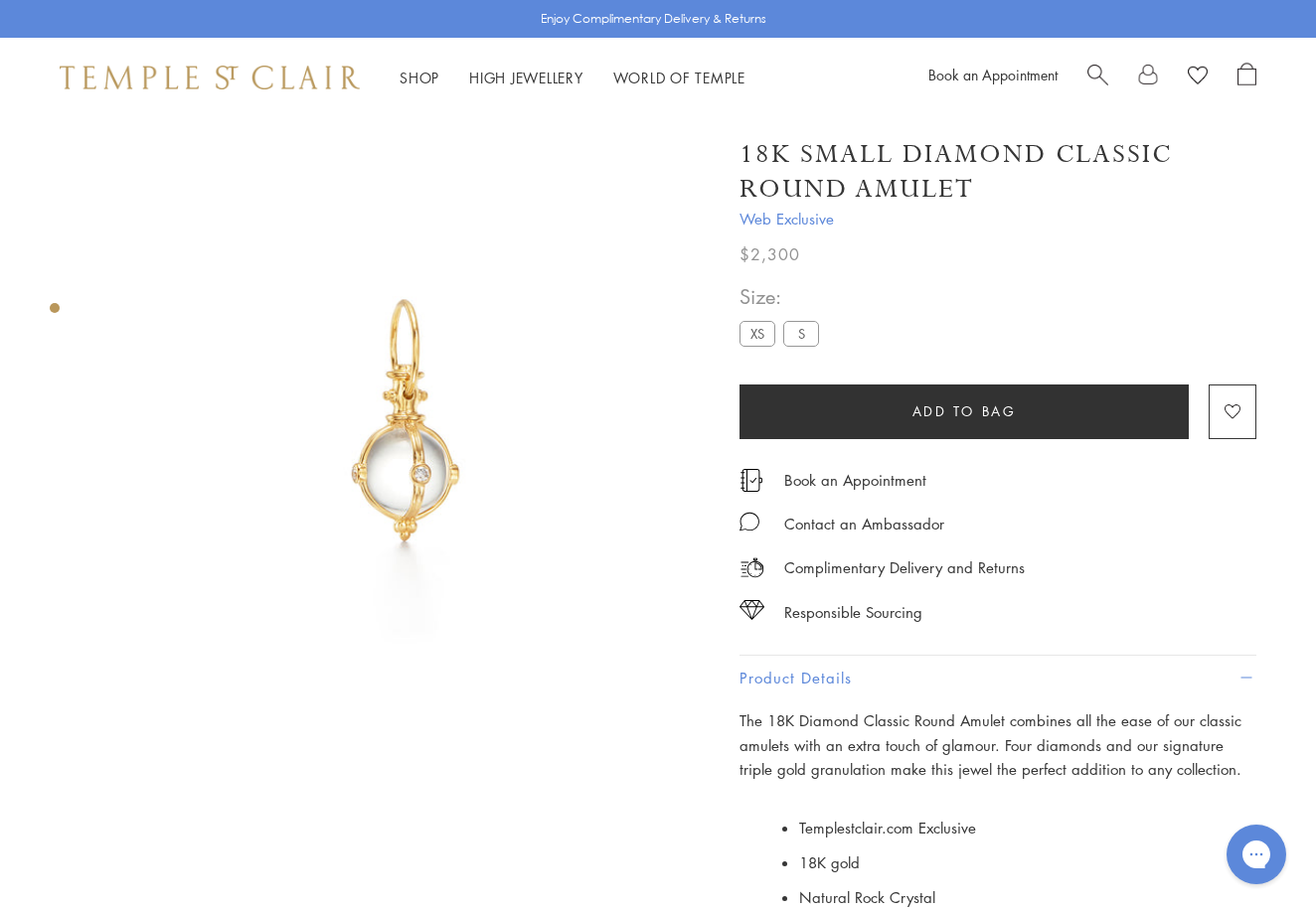 click on "XS" at bounding box center (757, 333) 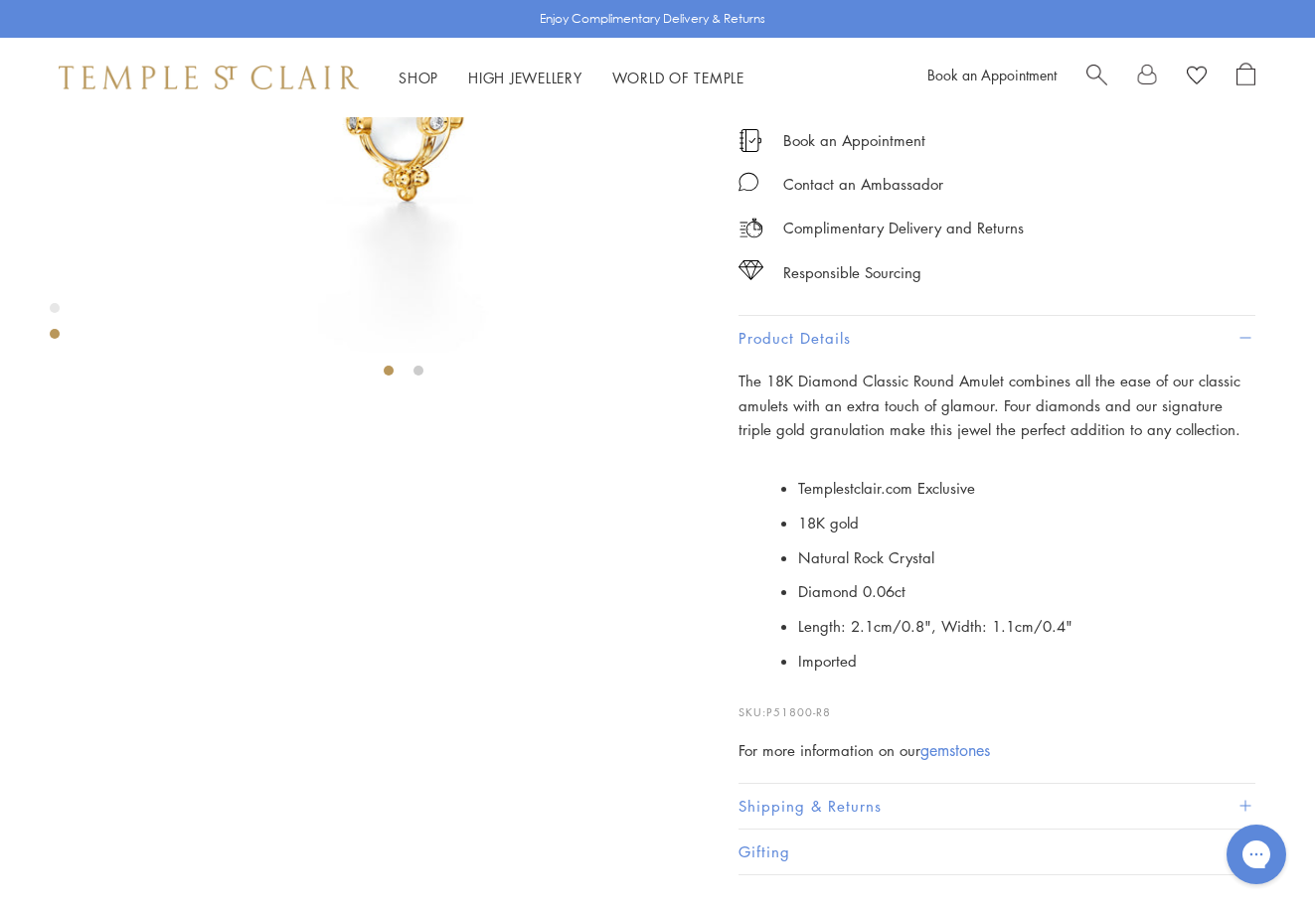 scroll, scrollTop: 525, scrollLeft: 0, axis: vertical 